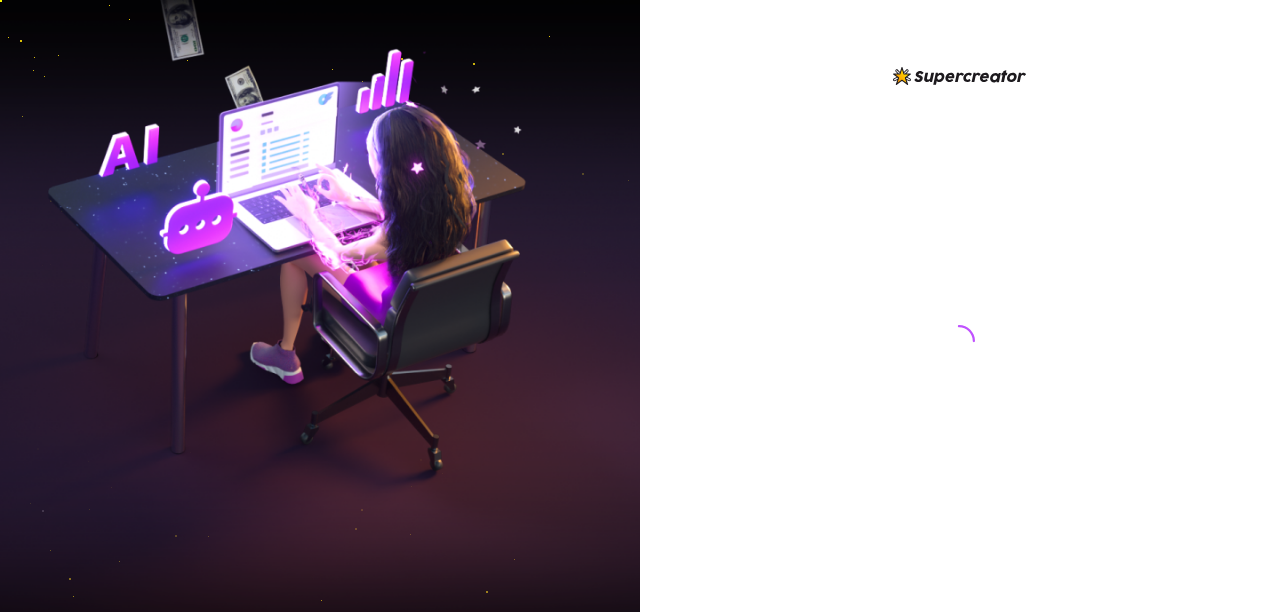 scroll, scrollTop: 0, scrollLeft: 0, axis: both 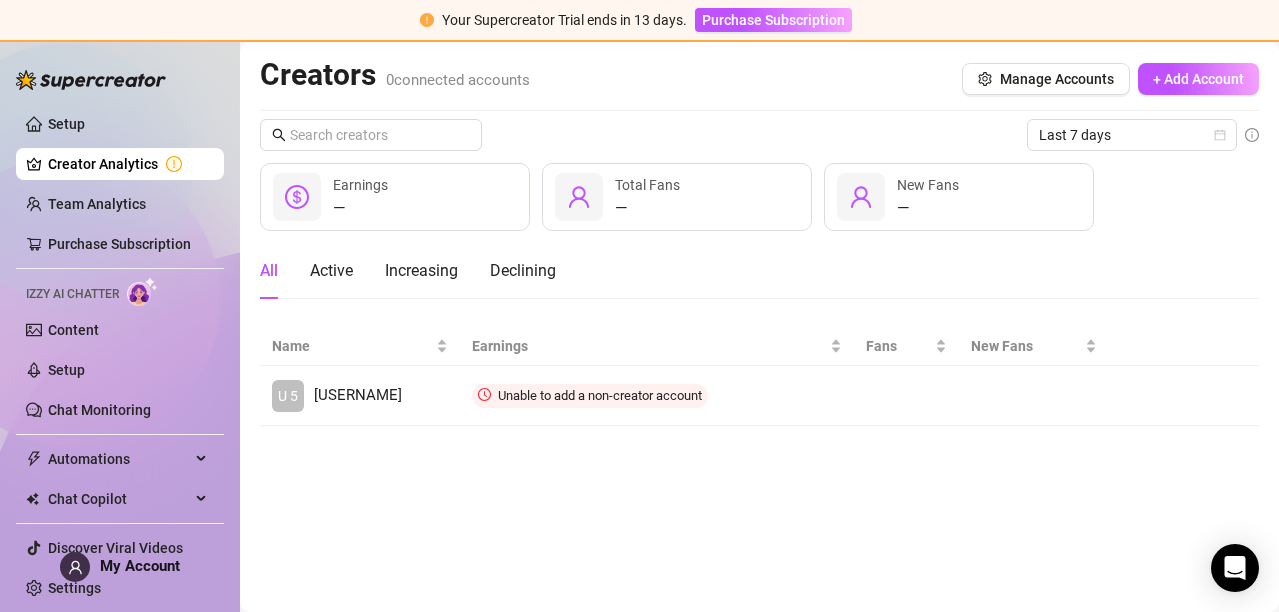 drag, startPoint x: 0, startPoint y: 0, endPoint x: 819, endPoint y: 276, distance: 864.2552 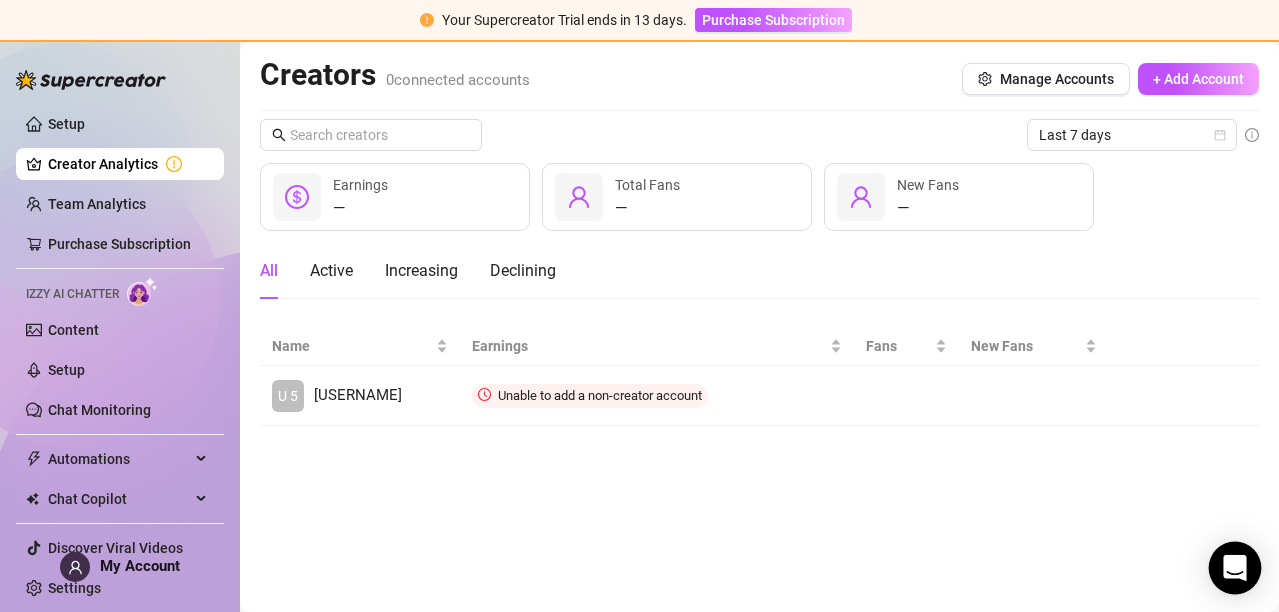 click at bounding box center [1235, 568] 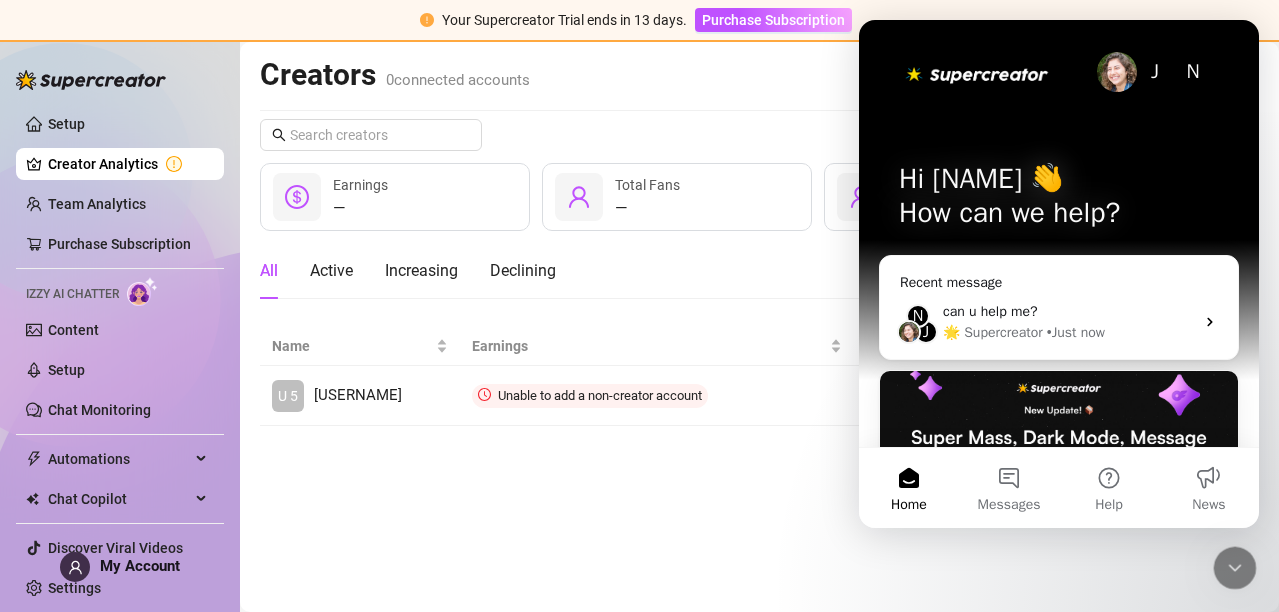 scroll, scrollTop: 0, scrollLeft: 0, axis: both 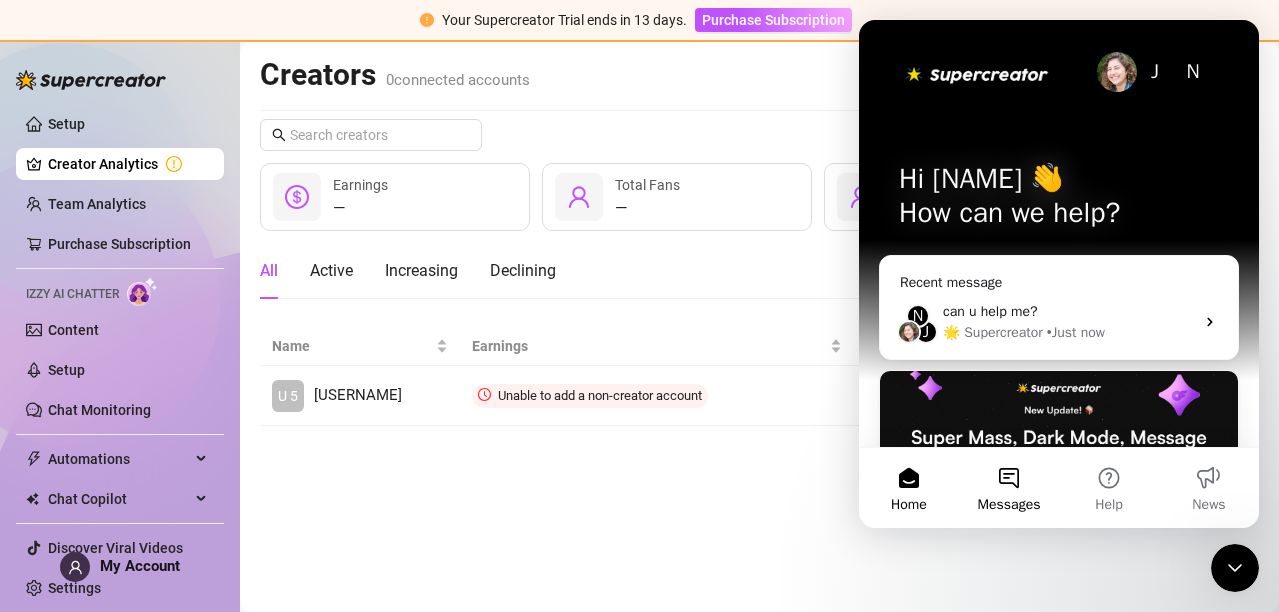click on "Messages" at bounding box center [1009, 488] 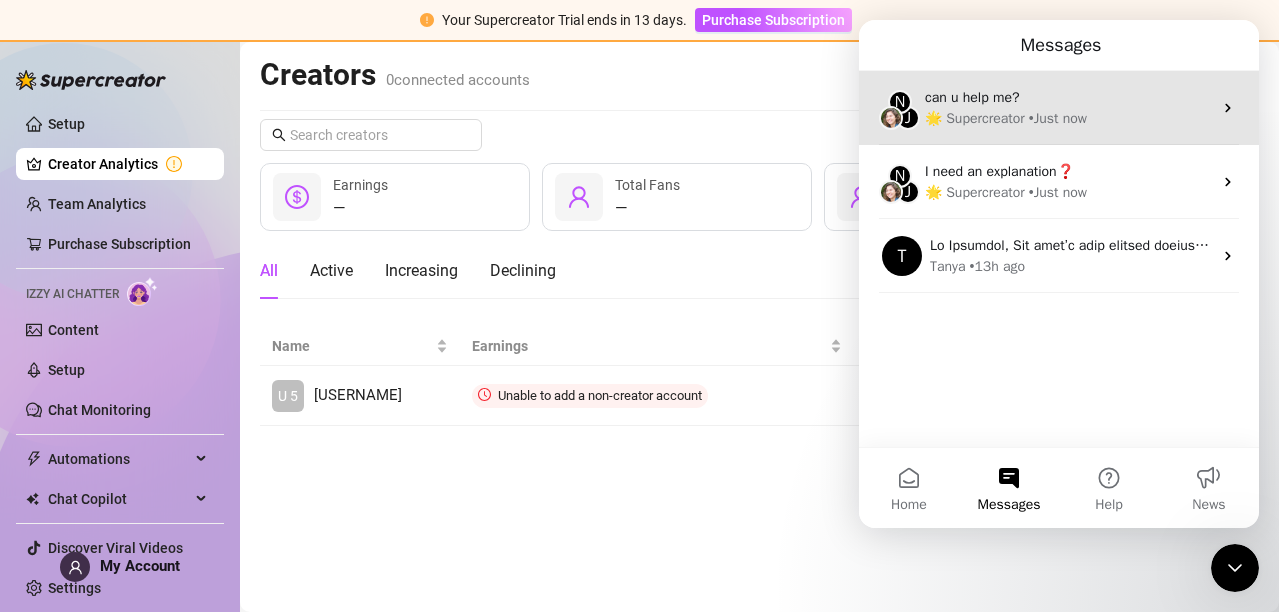 click on "N J can u help me? 🌟 Supercreator •  Just now" at bounding box center [1059, 108] 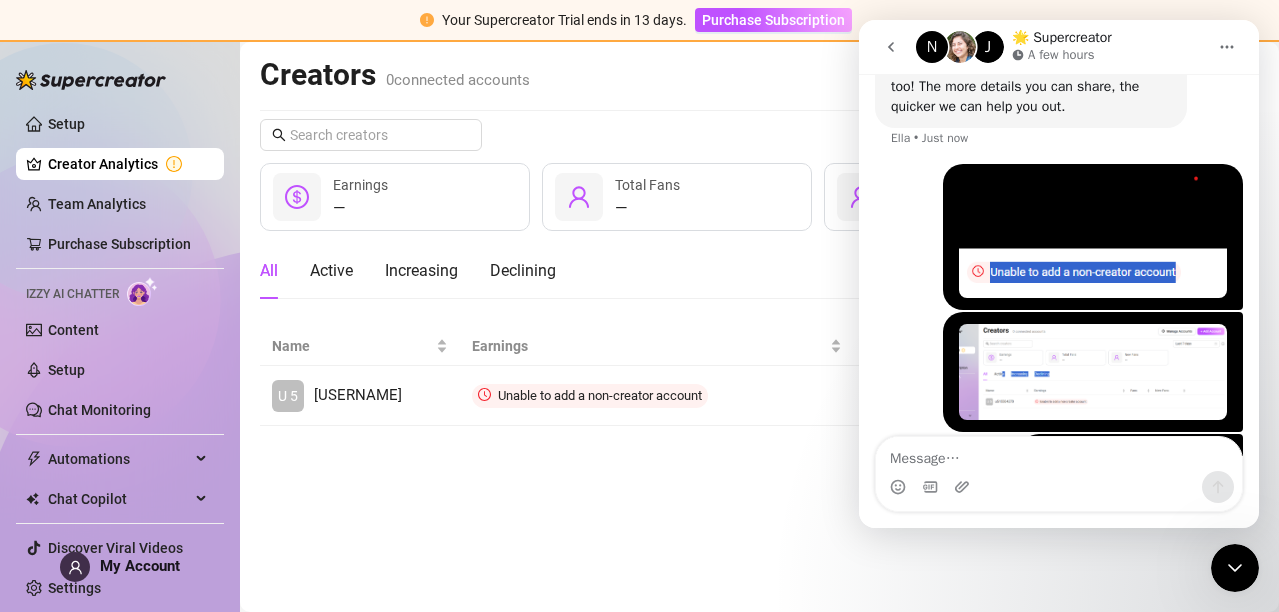 scroll, scrollTop: 1324, scrollLeft: 0, axis: vertical 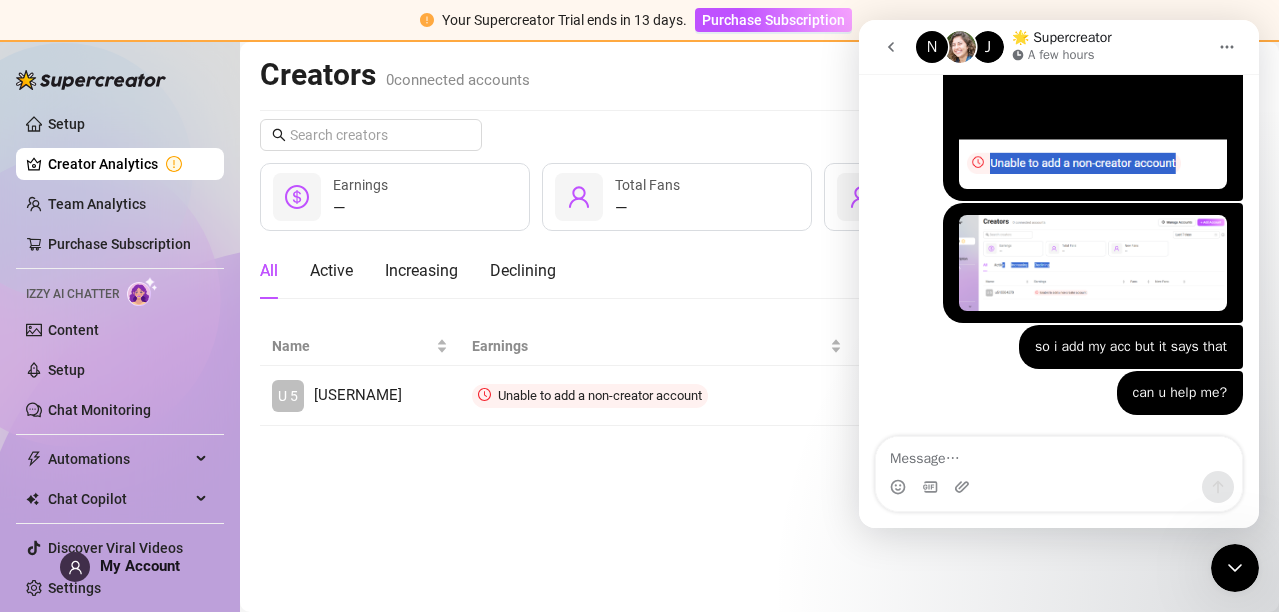 drag, startPoint x: 2126, startPoint y: 369, endPoint x: 1219, endPoint y: 247, distance: 915.1683 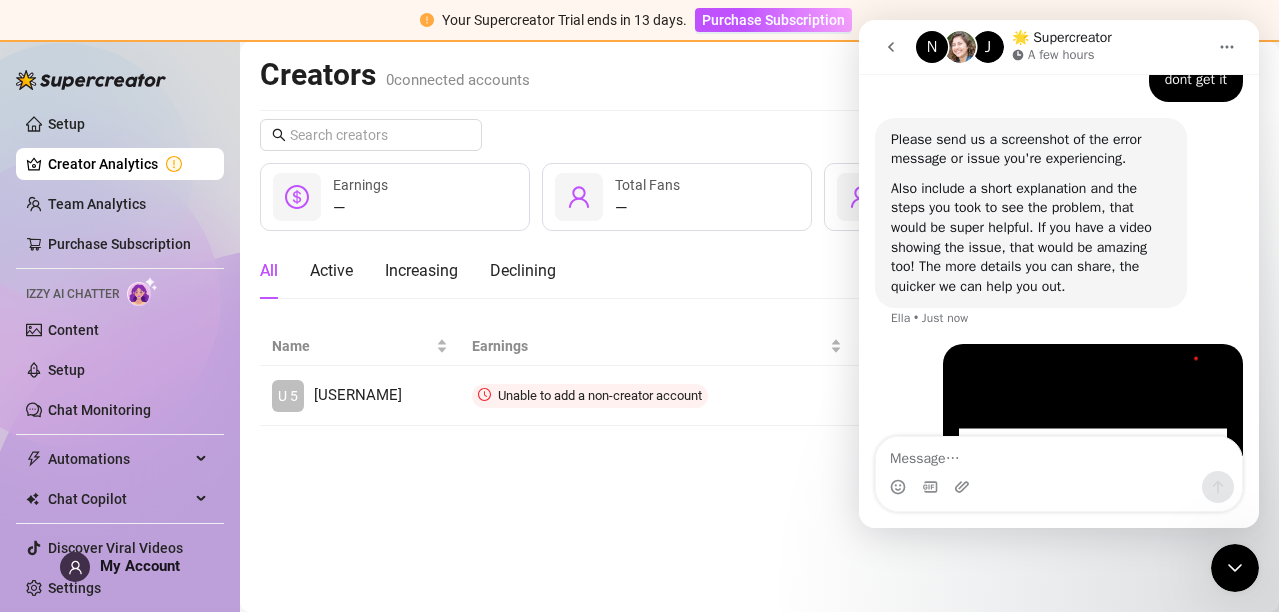 scroll, scrollTop: 1324, scrollLeft: 0, axis: vertical 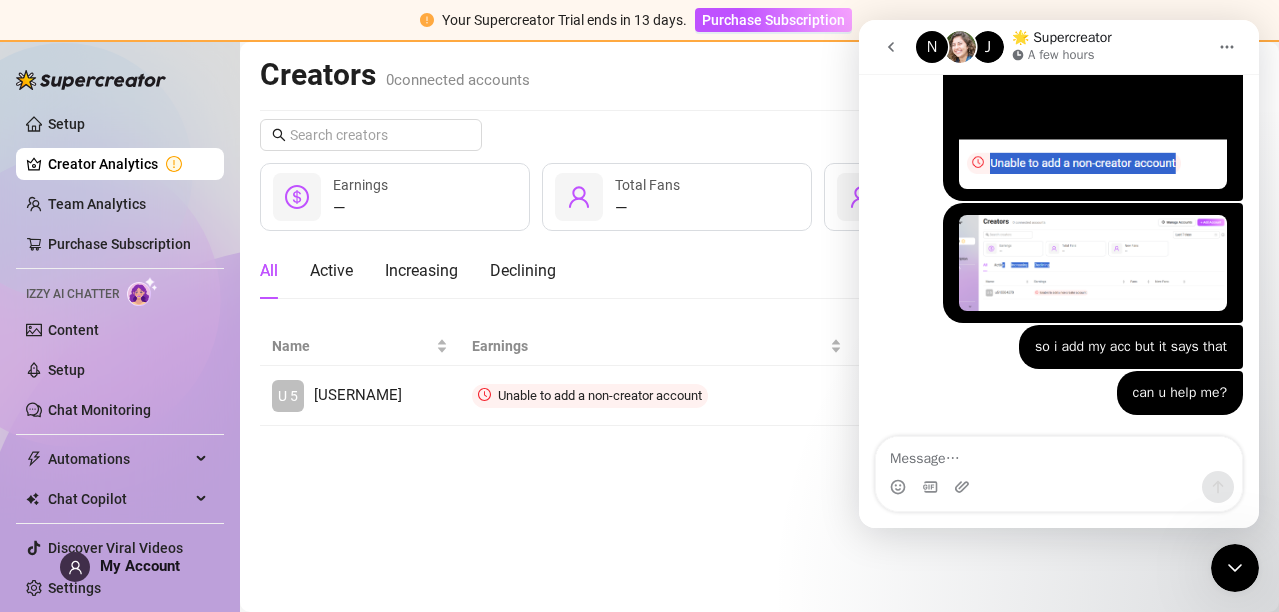 click on "Creators  0  connected accounts Manage Accounts + Add Account Last 7 days — Earnings — Total Fans — New Fans All Active Increasing Declining Name Earnings Fans New Fans U 5 [USERNAME] Unable to add a non-creator account Connect" at bounding box center [759, 327] 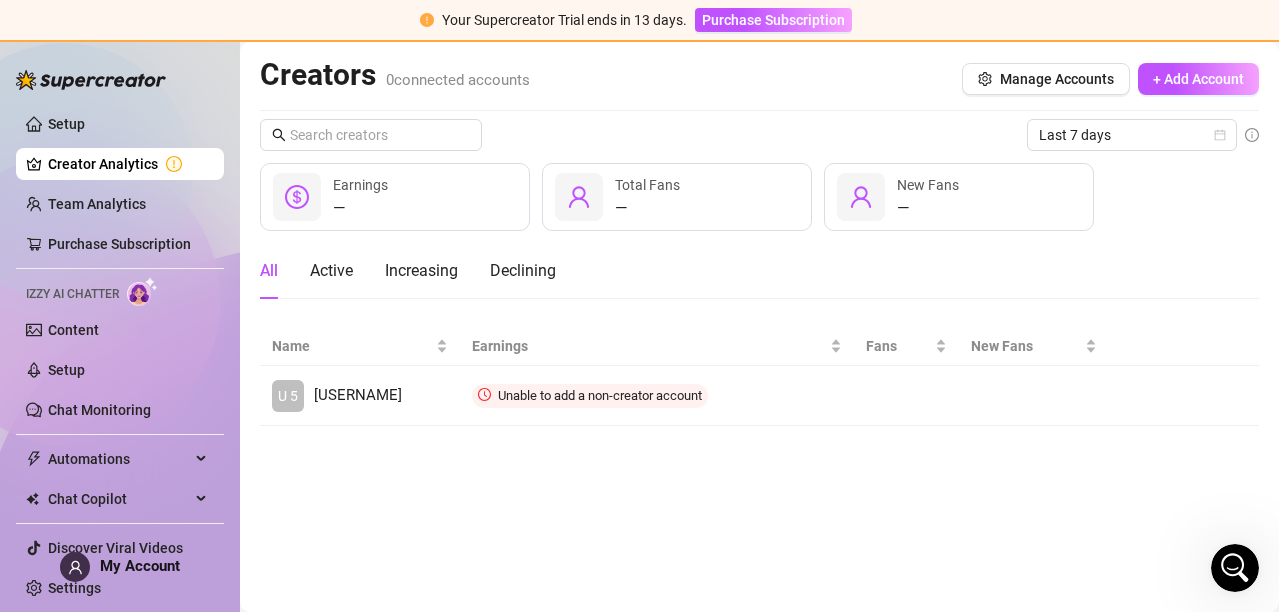 scroll, scrollTop: 0, scrollLeft: 0, axis: both 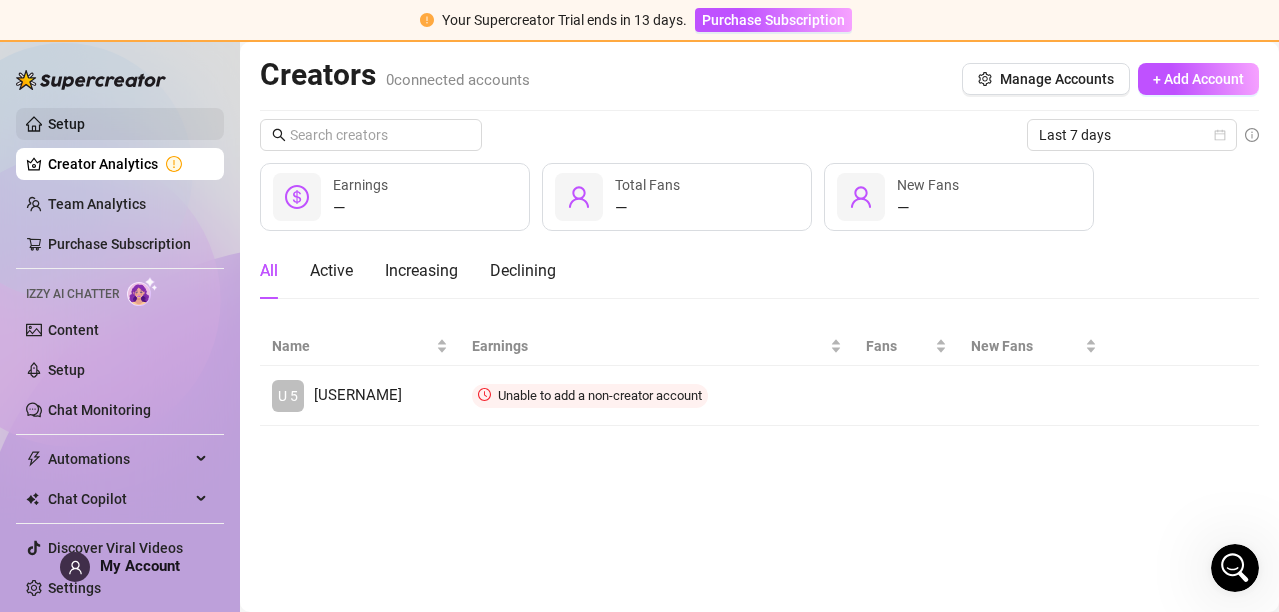 click on "Setup" at bounding box center [66, 124] 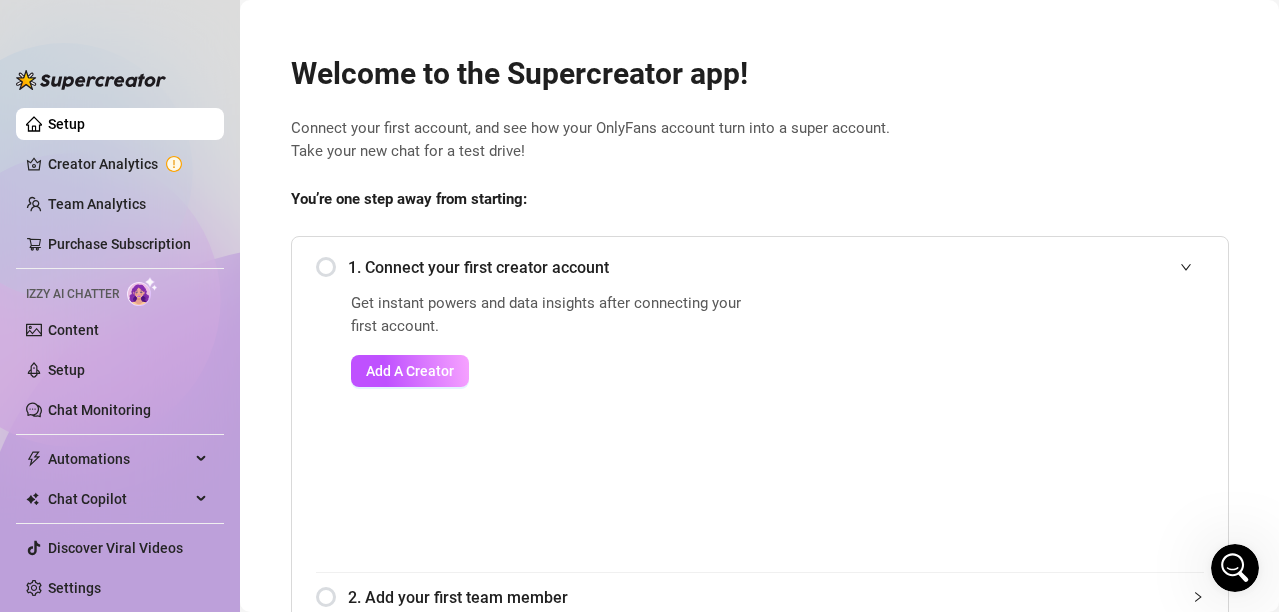 drag, startPoint x: 146, startPoint y: 119, endPoint x: 651, endPoint y: 189, distance: 509.8284 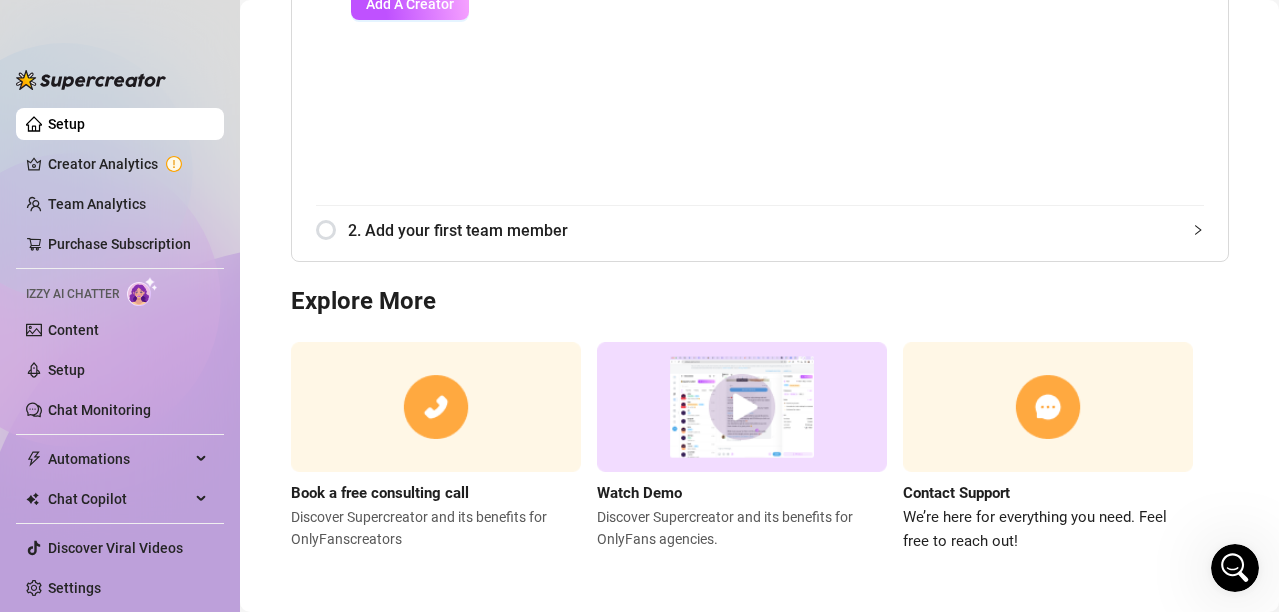 scroll, scrollTop: 368, scrollLeft: 0, axis: vertical 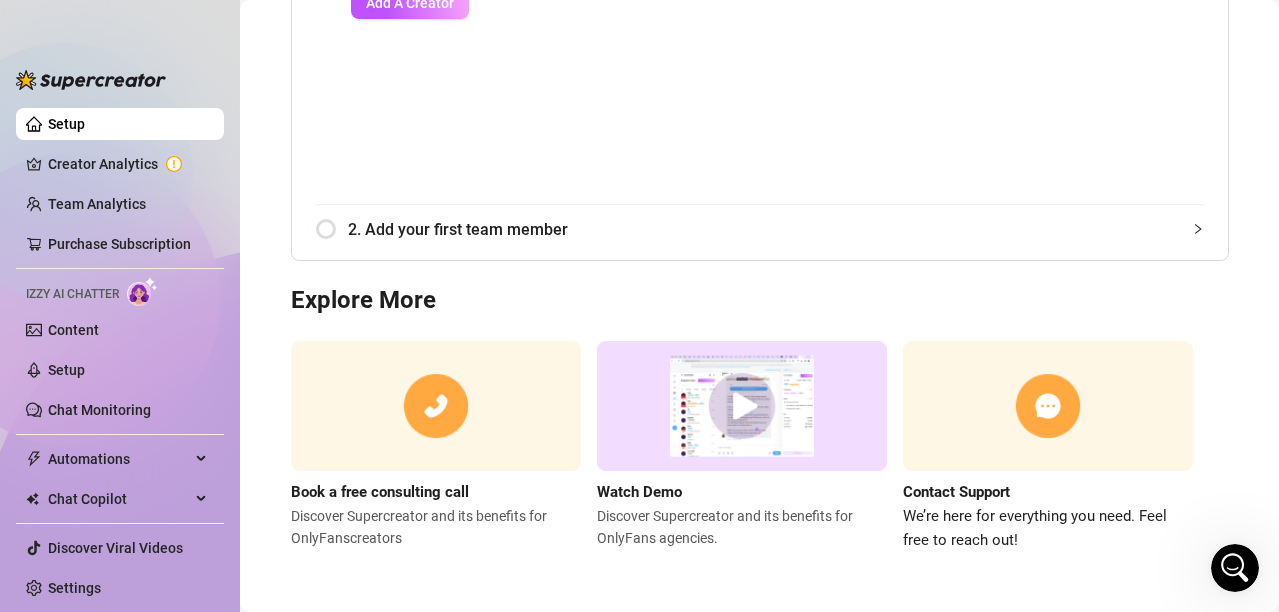 click at bounding box center (742, 406) 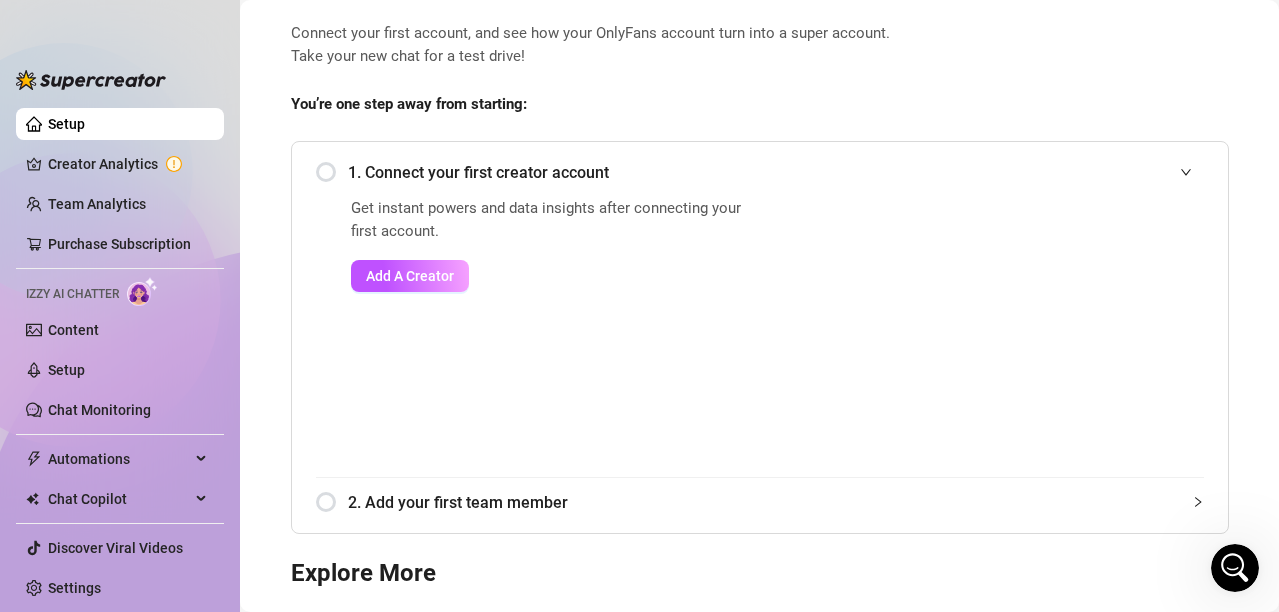 scroll, scrollTop: 68, scrollLeft: 0, axis: vertical 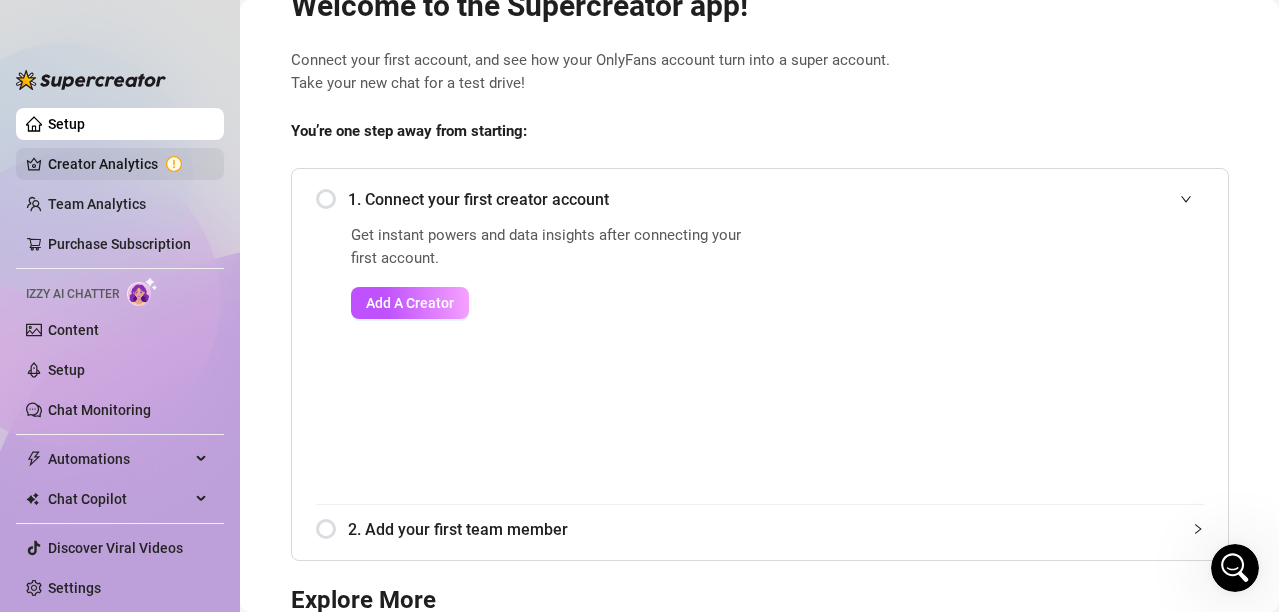click on "Creator Analytics" at bounding box center [128, 164] 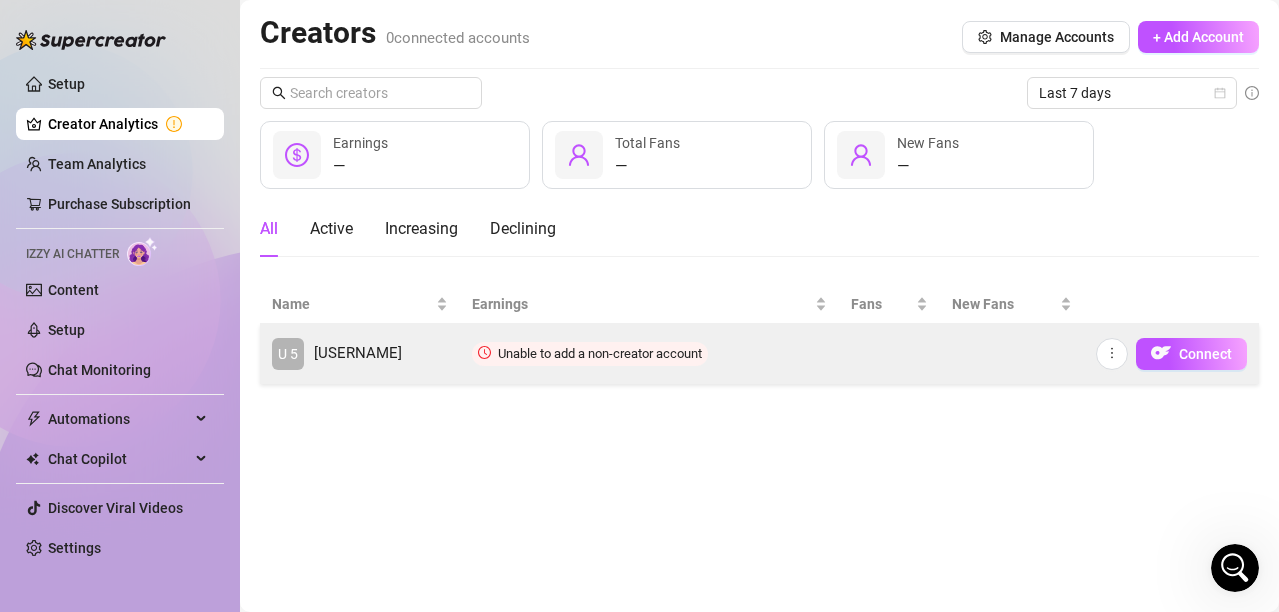 scroll, scrollTop: 0, scrollLeft: 0, axis: both 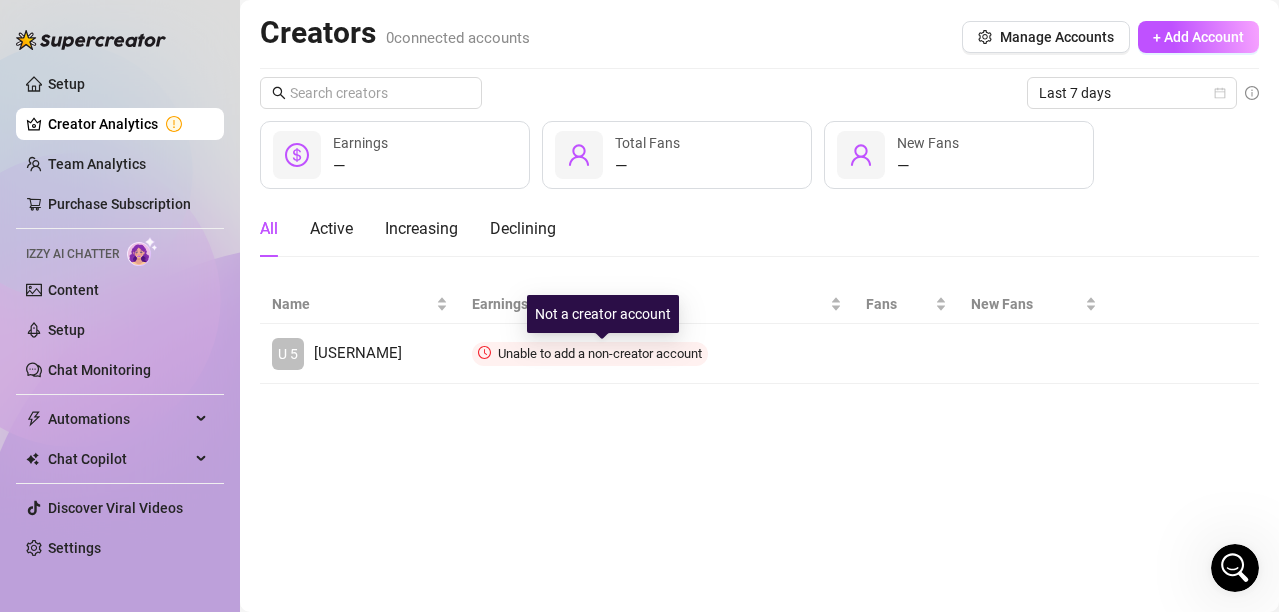 drag, startPoint x: 574, startPoint y: 356, endPoint x: 505, endPoint y: 433, distance: 103.392456 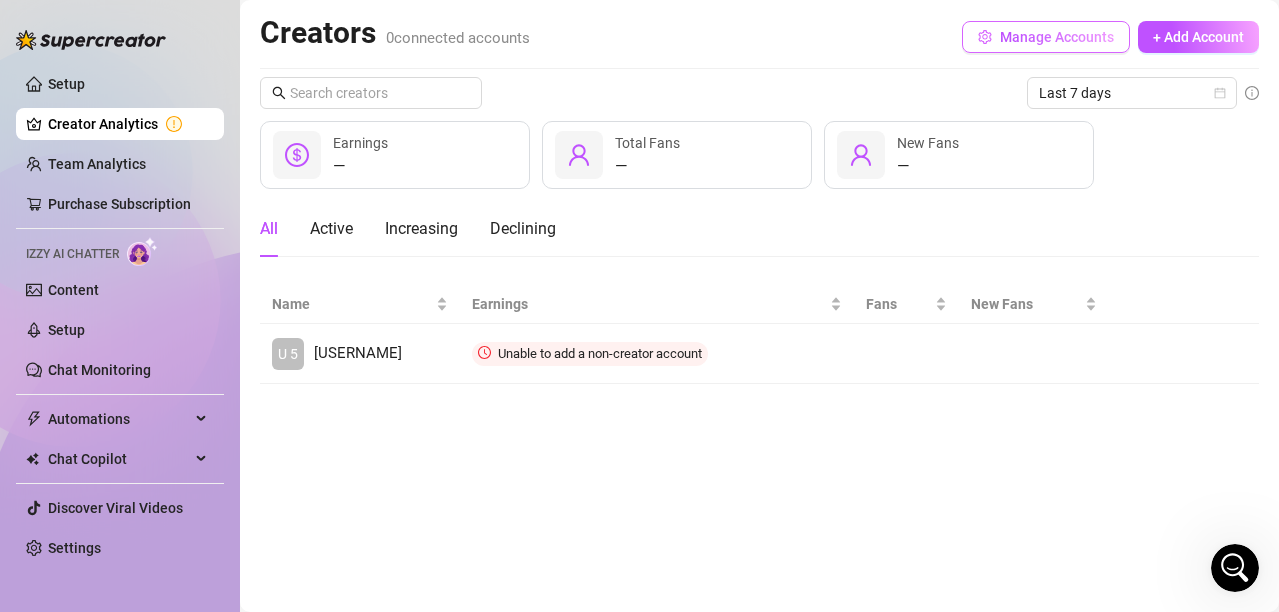 click on "Manage Accounts" at bounding box center (1057, 37) 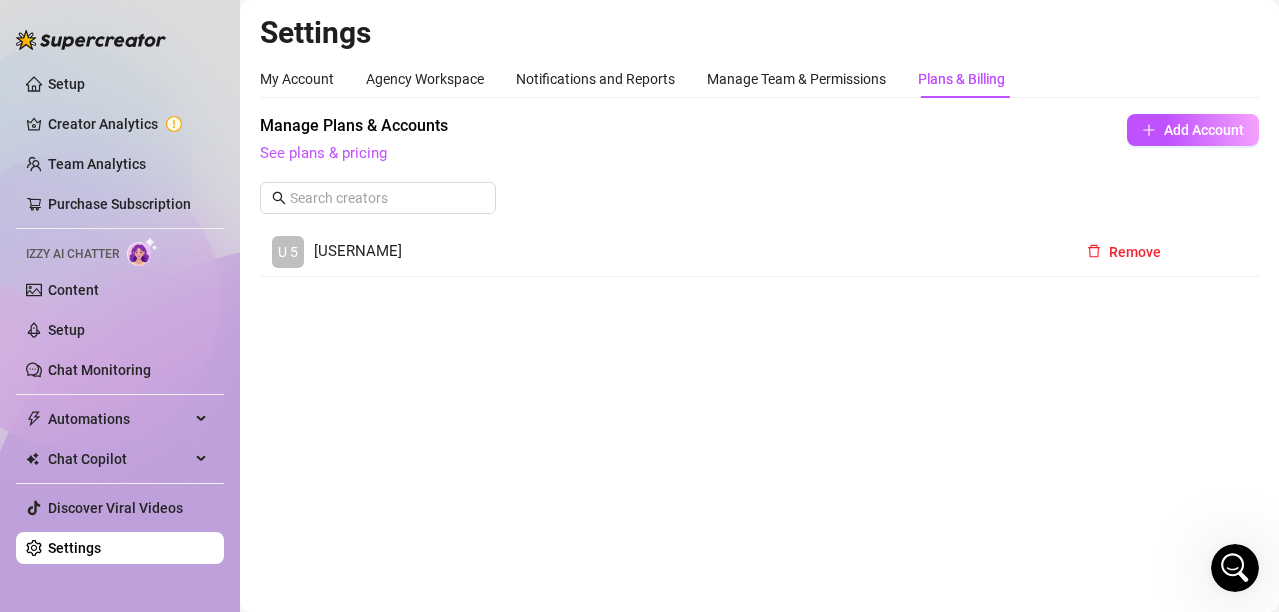 click at bounding box center [826, 252] 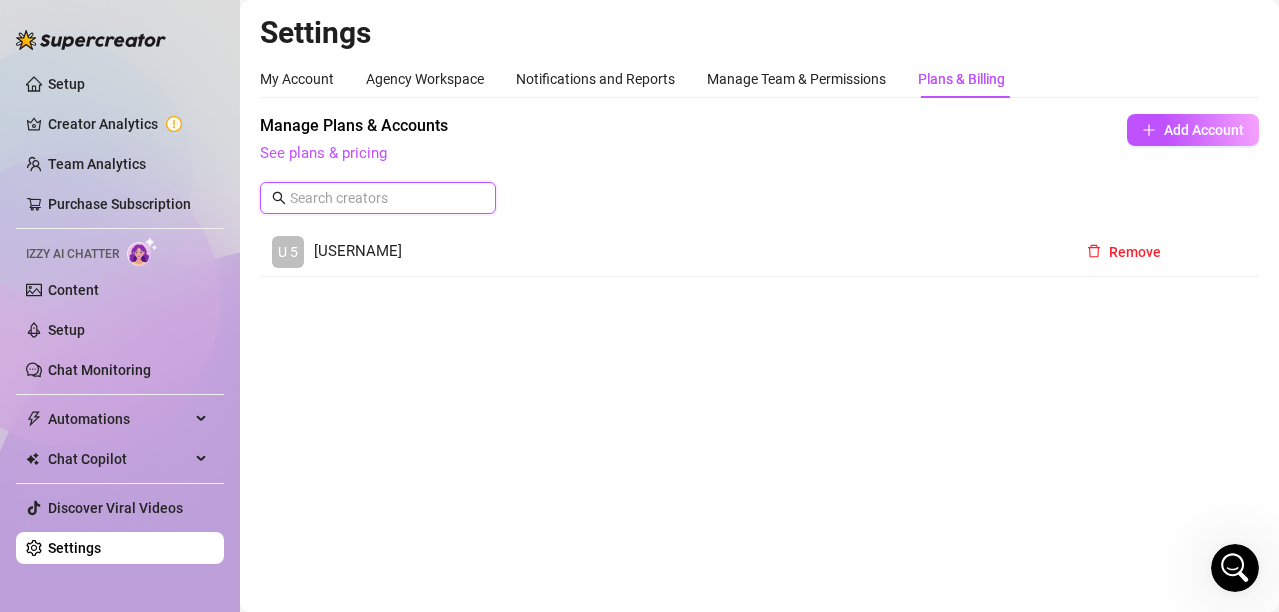 click at bounding box center [379, 198] 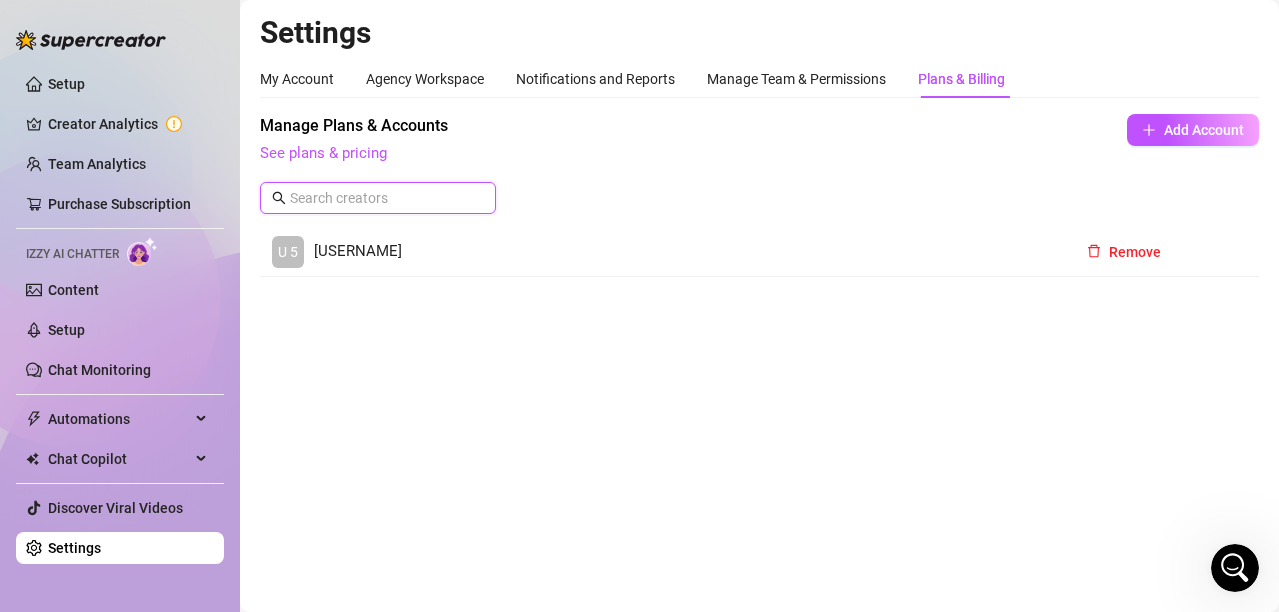 type on "U" 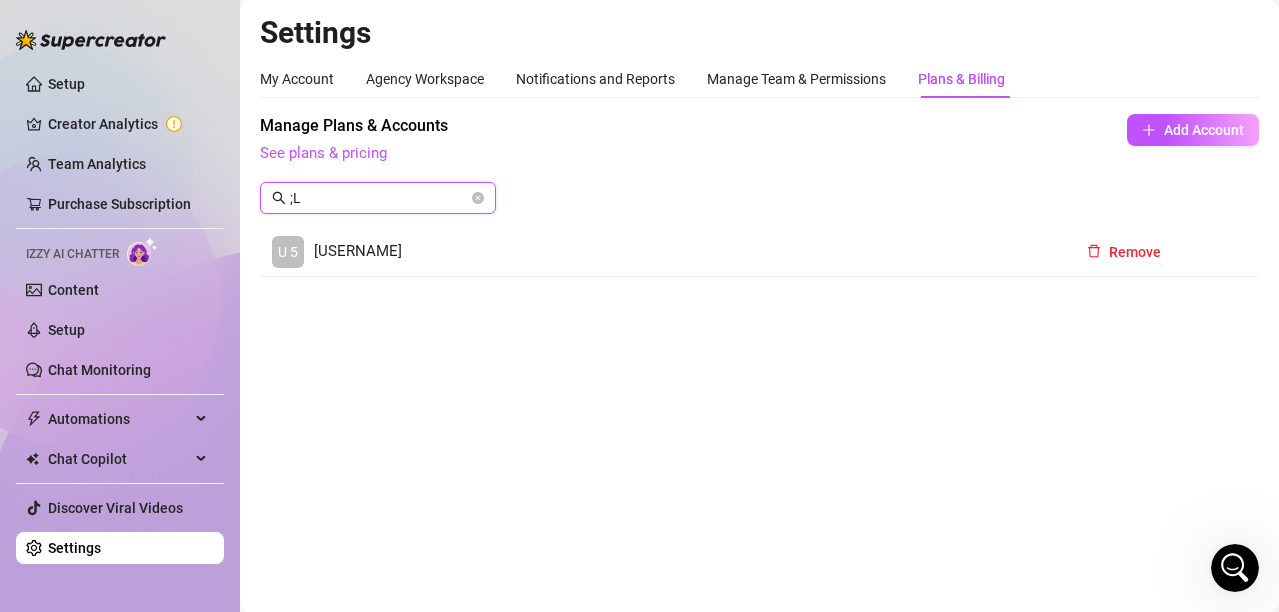 type on ";" 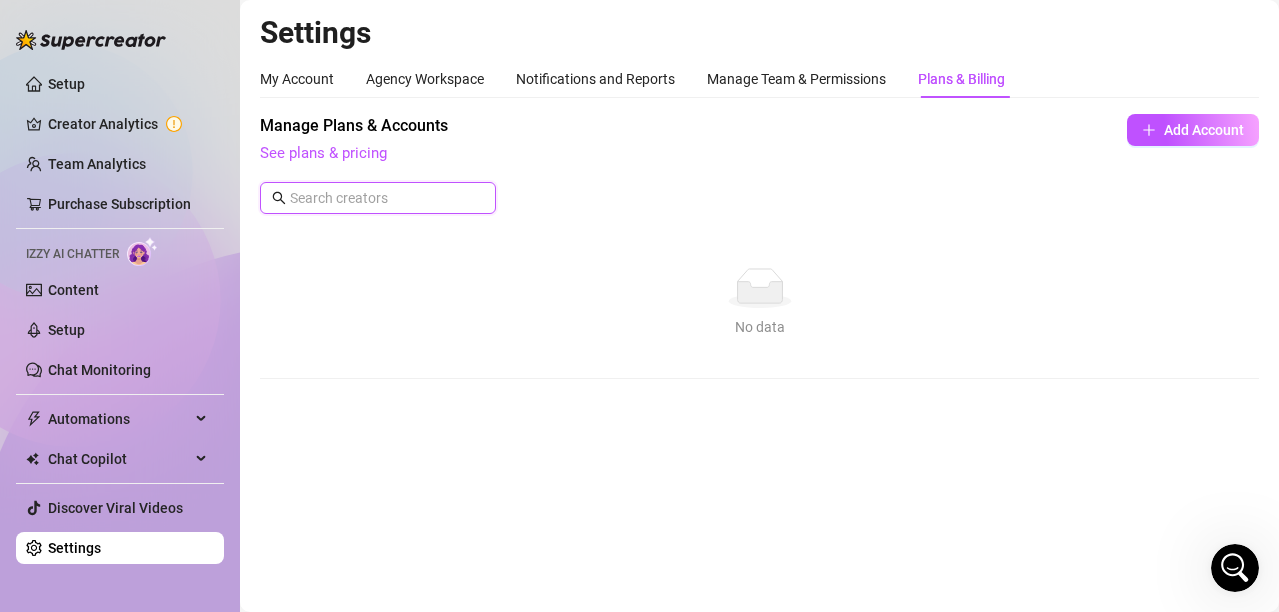 type on "," 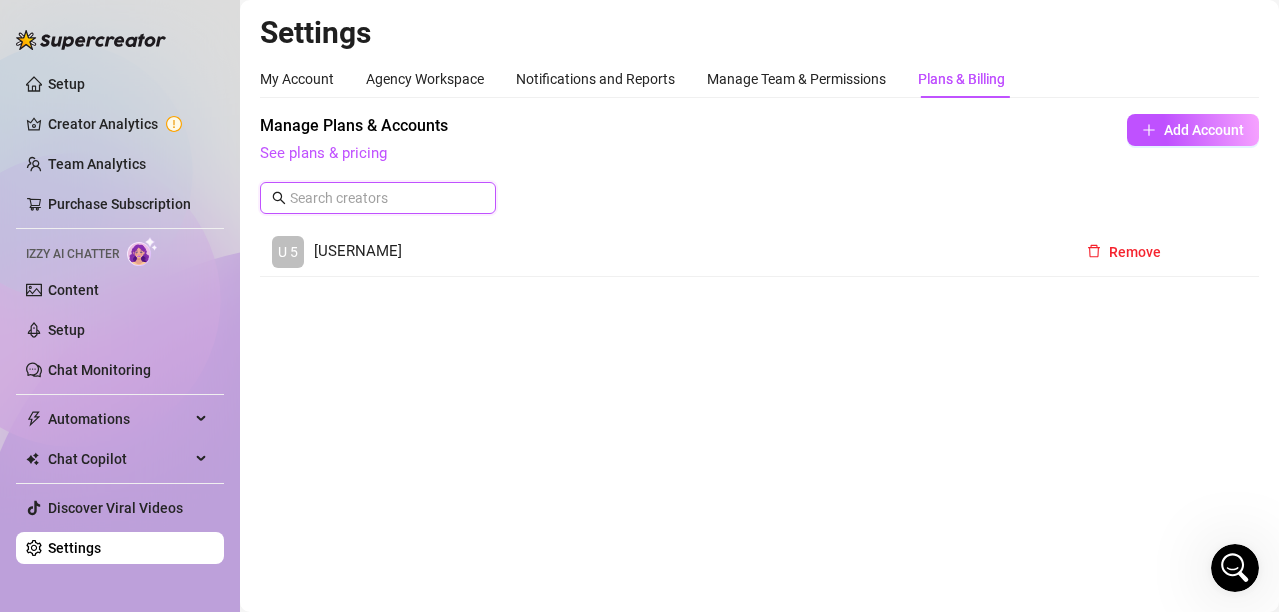 type on "L" 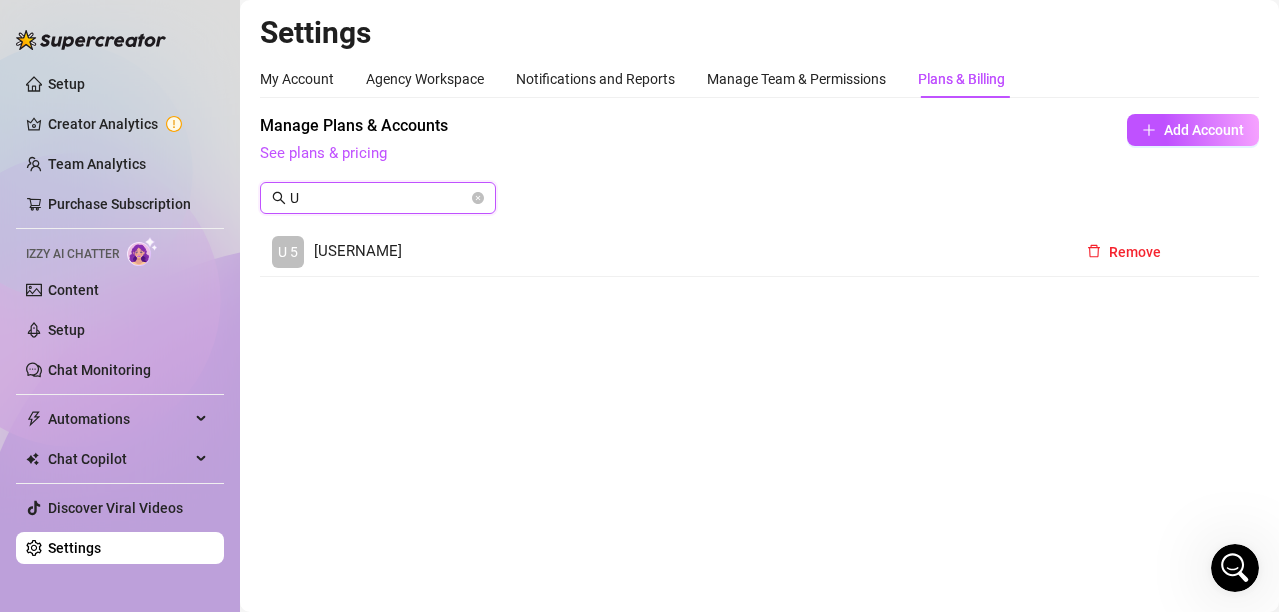 type on "U" 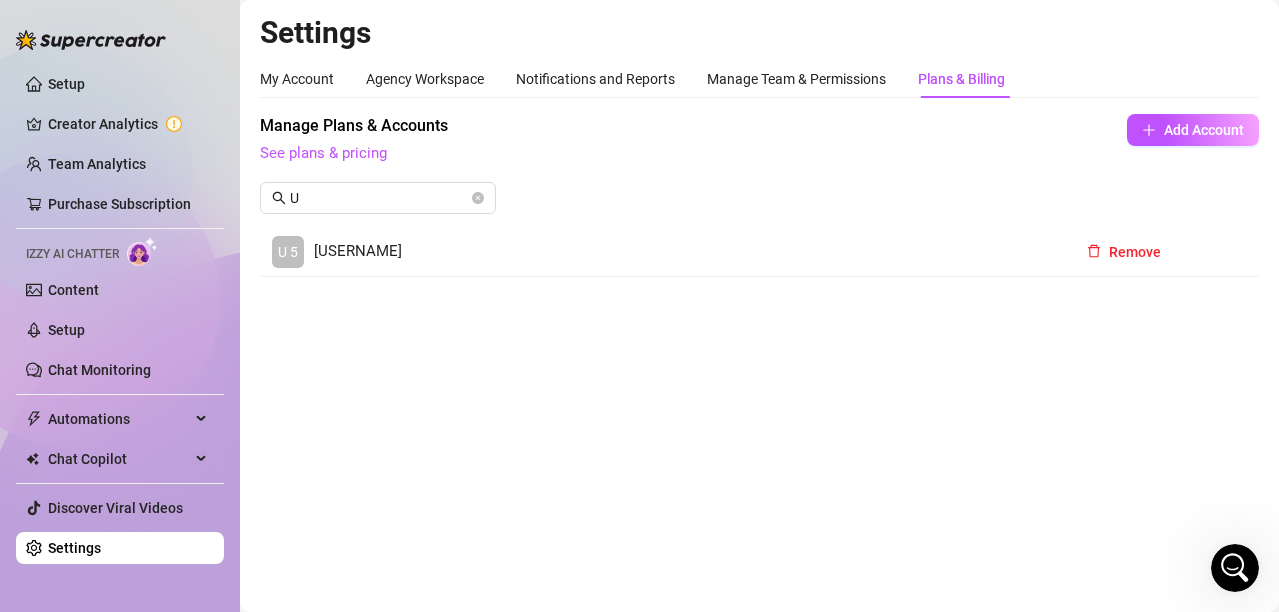click on "[USERNAME]" at bounding box center [358, 252] 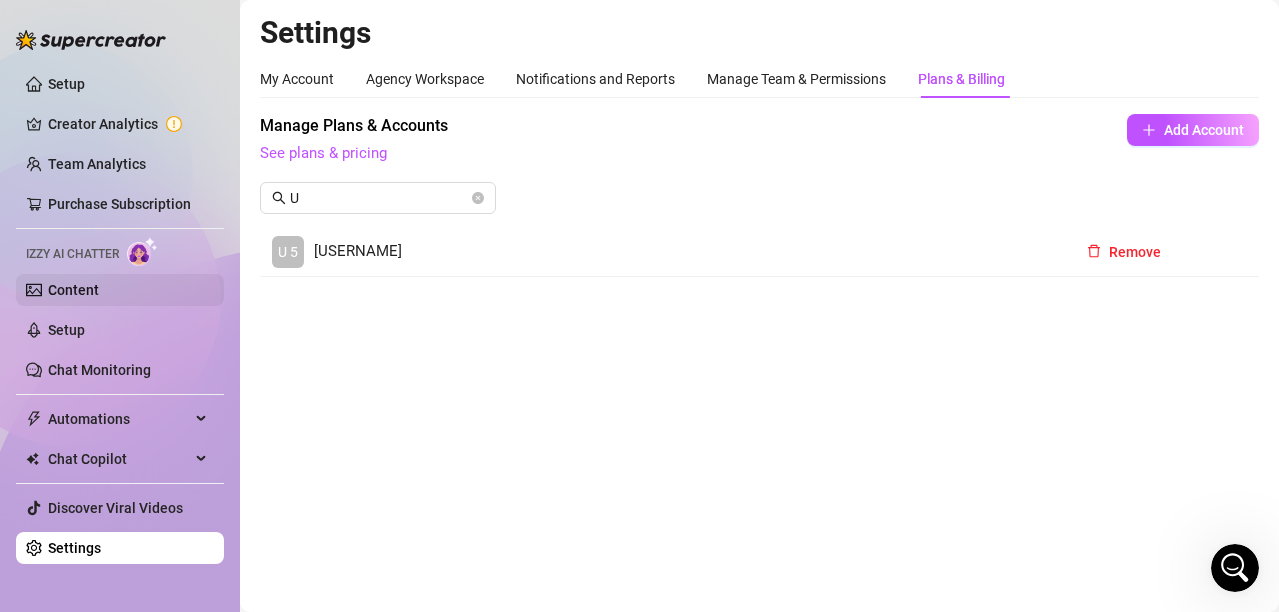 click on "Content" at bounding box center (73, 290) 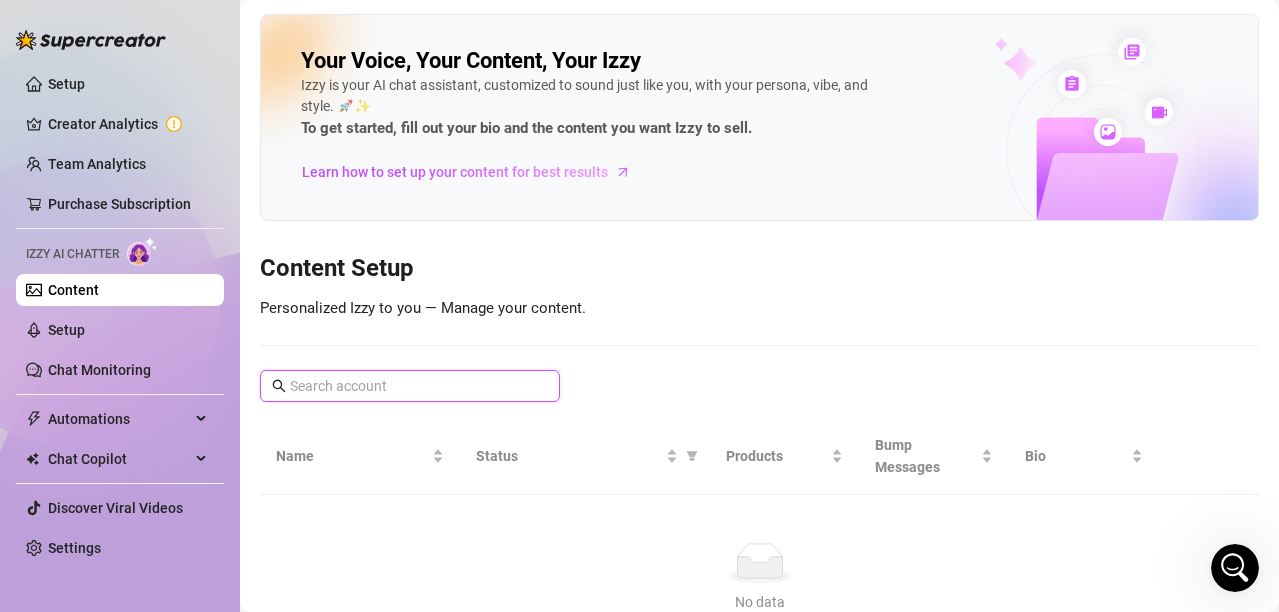 click at bounding box center [411, 386] 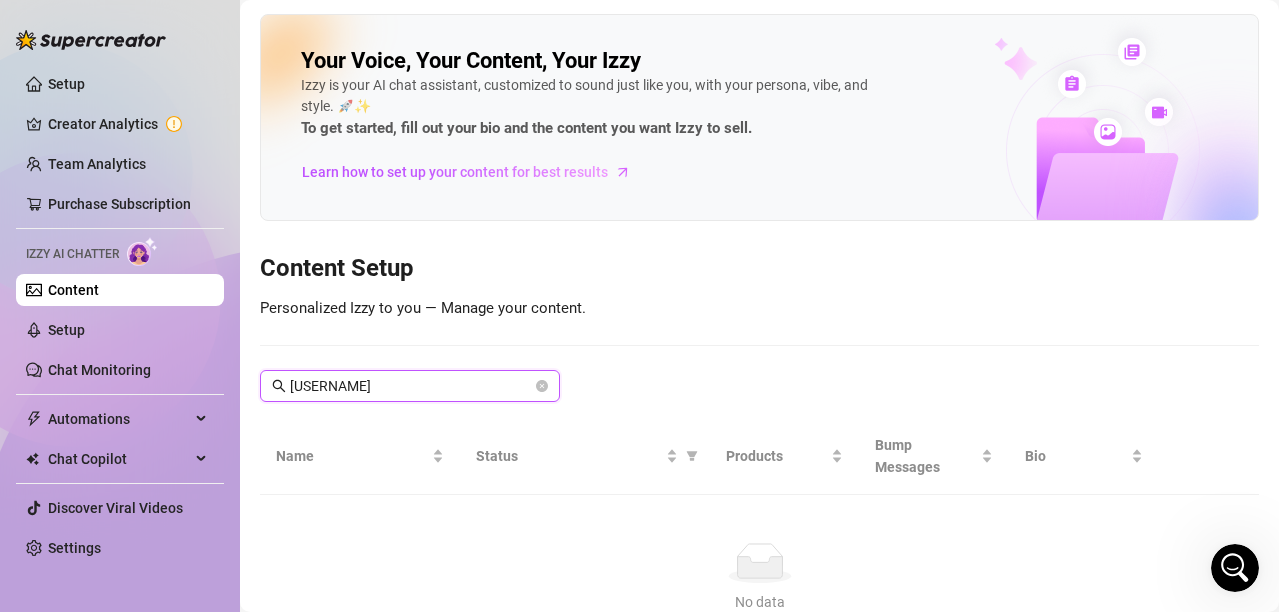 type on "[USERNAME]" 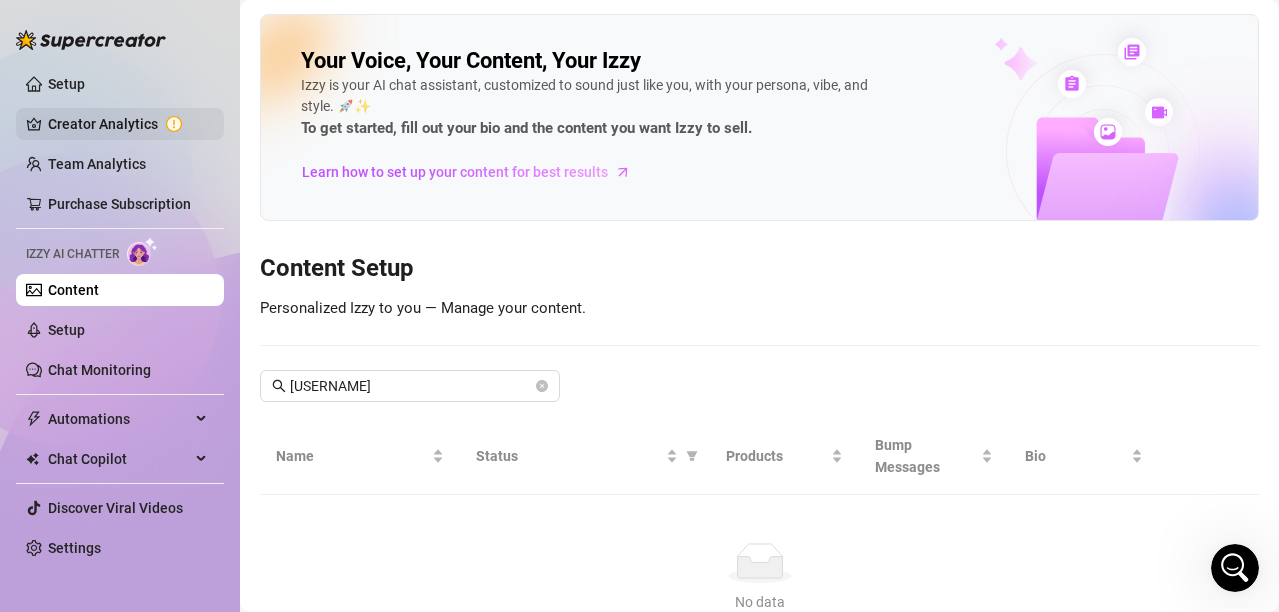 click on "Creator Analytics" at bounding box center [128, 124] 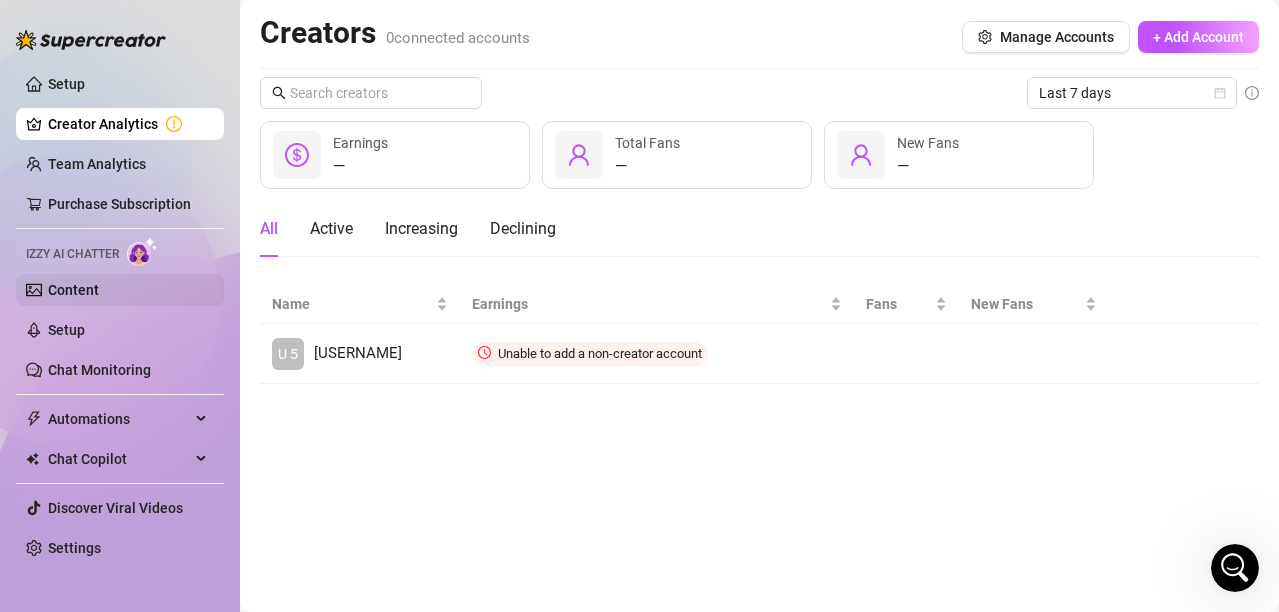 click on "Content" at bounding box center (73, 290) 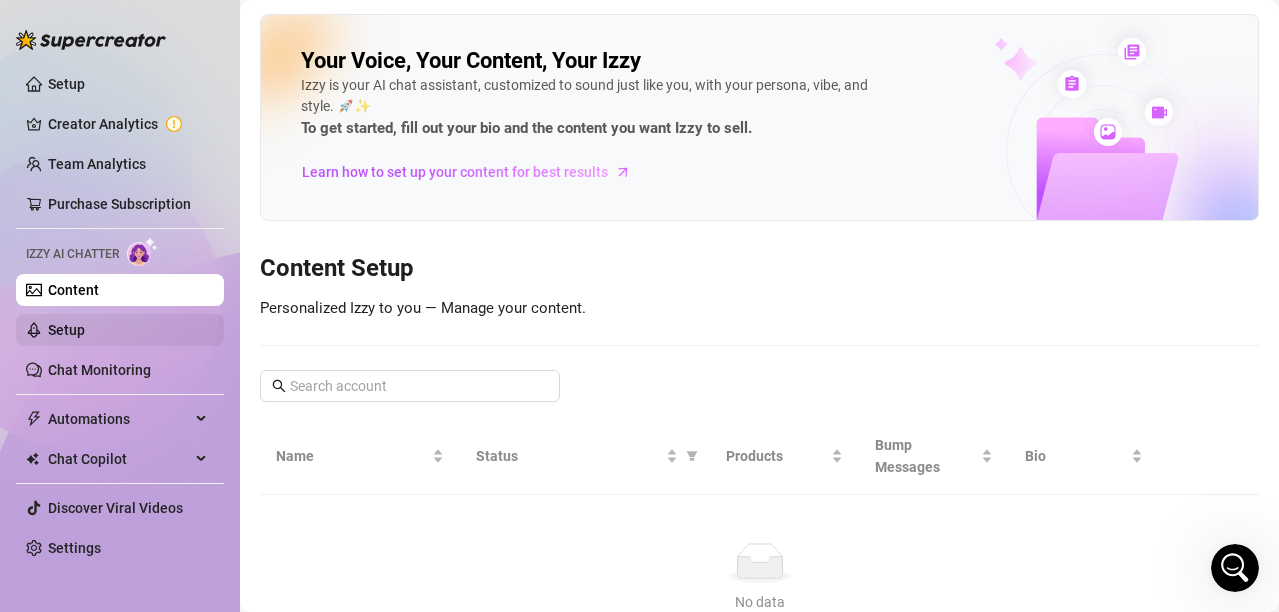 click on "Setup" at bounding box center [66, 330] 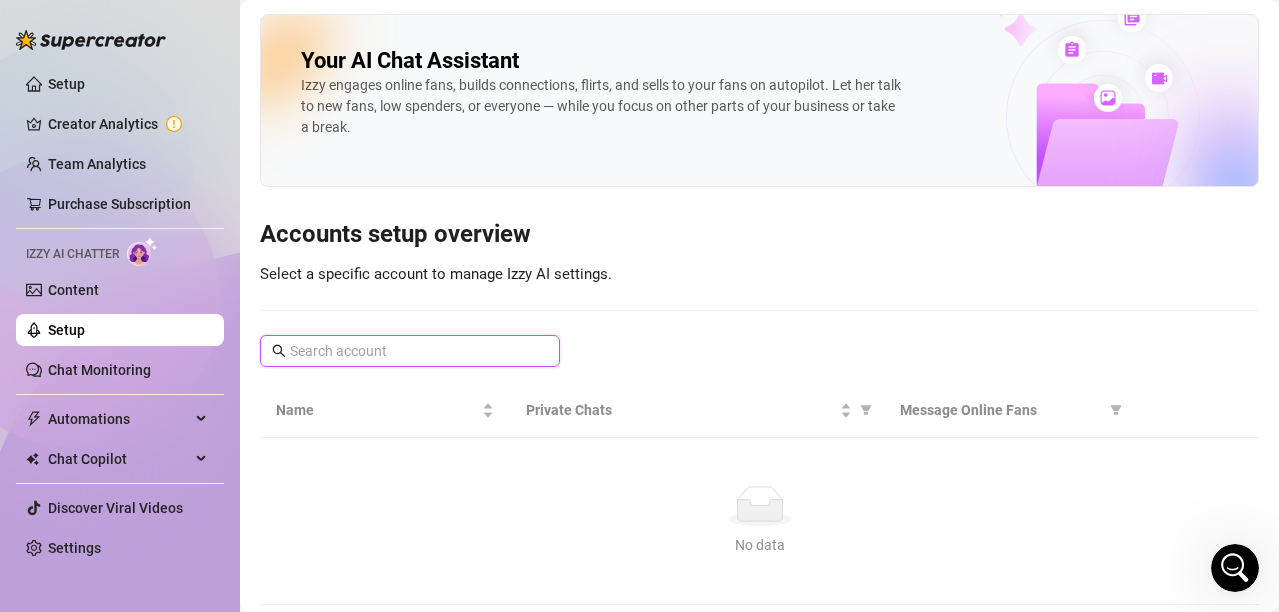 click at bounding box center (411, 351) 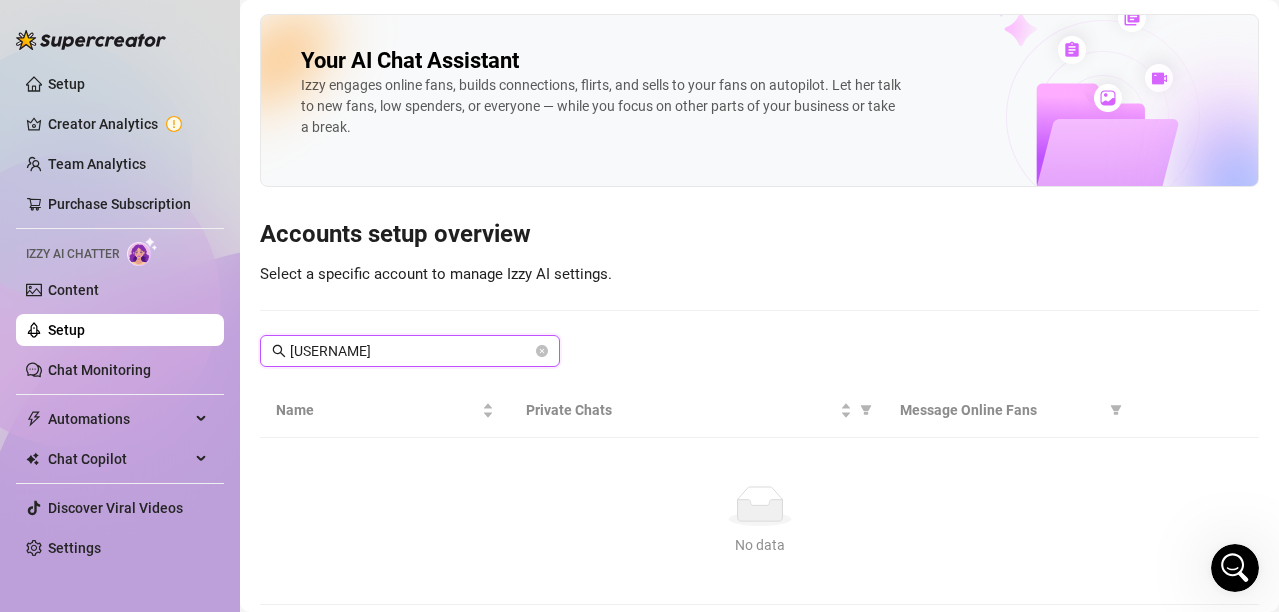 click on "[USERNAME]" at bounding box center (411, 351) 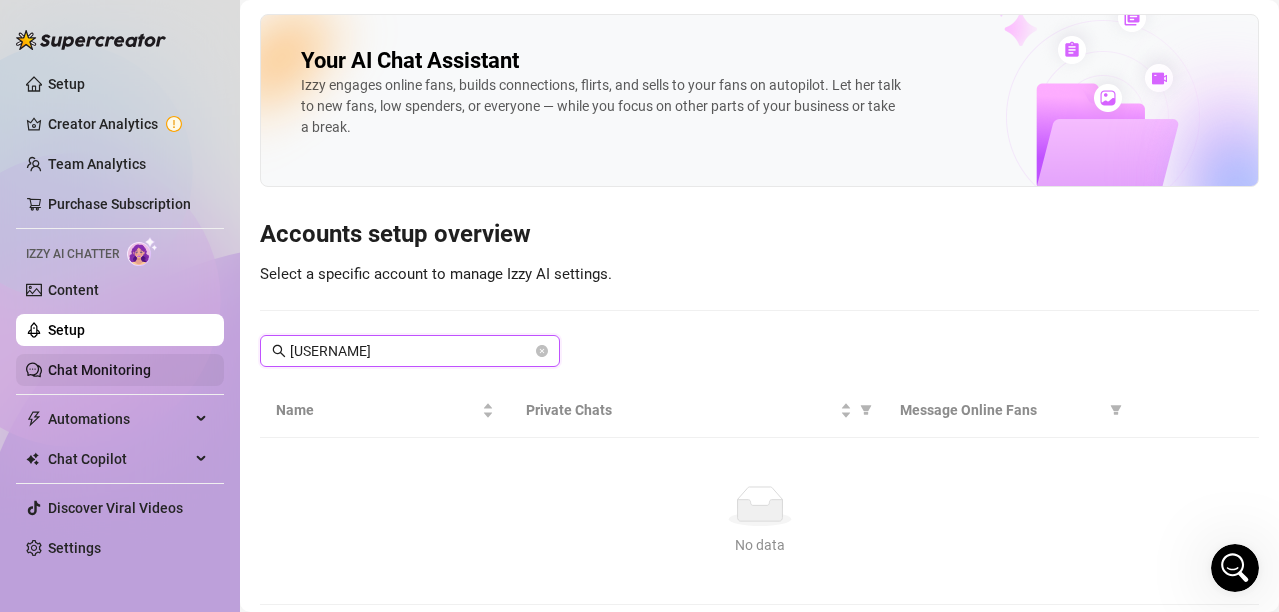 type on "[USERNAME]" 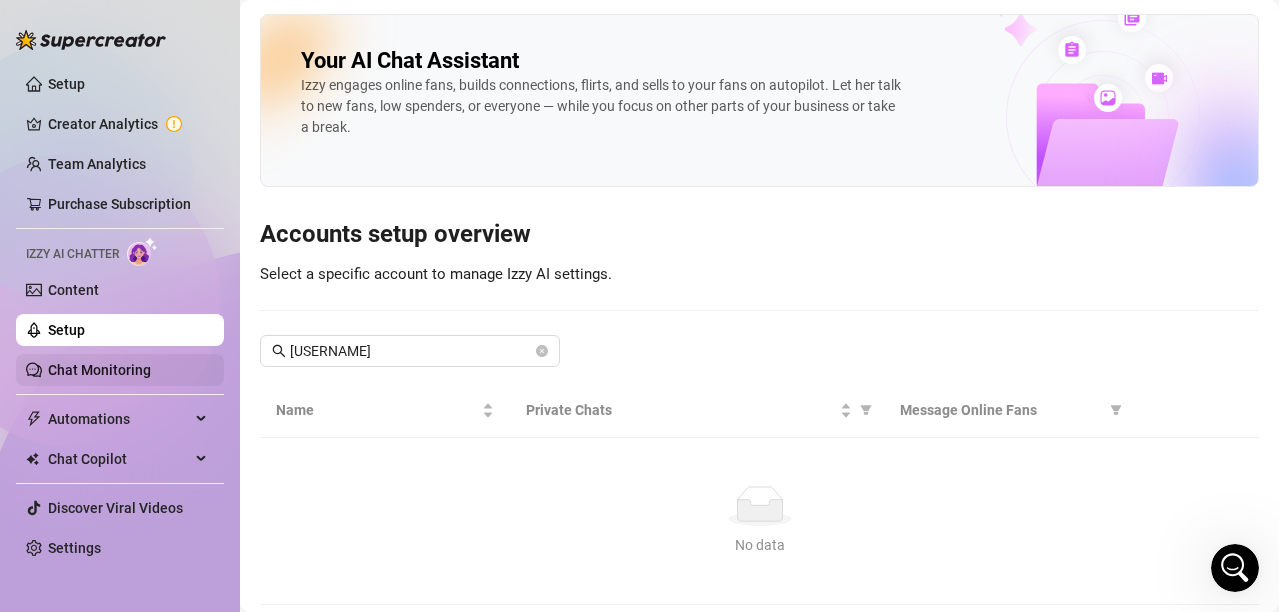 click on "Chat Monitoring" at bounding box center (99, 370) 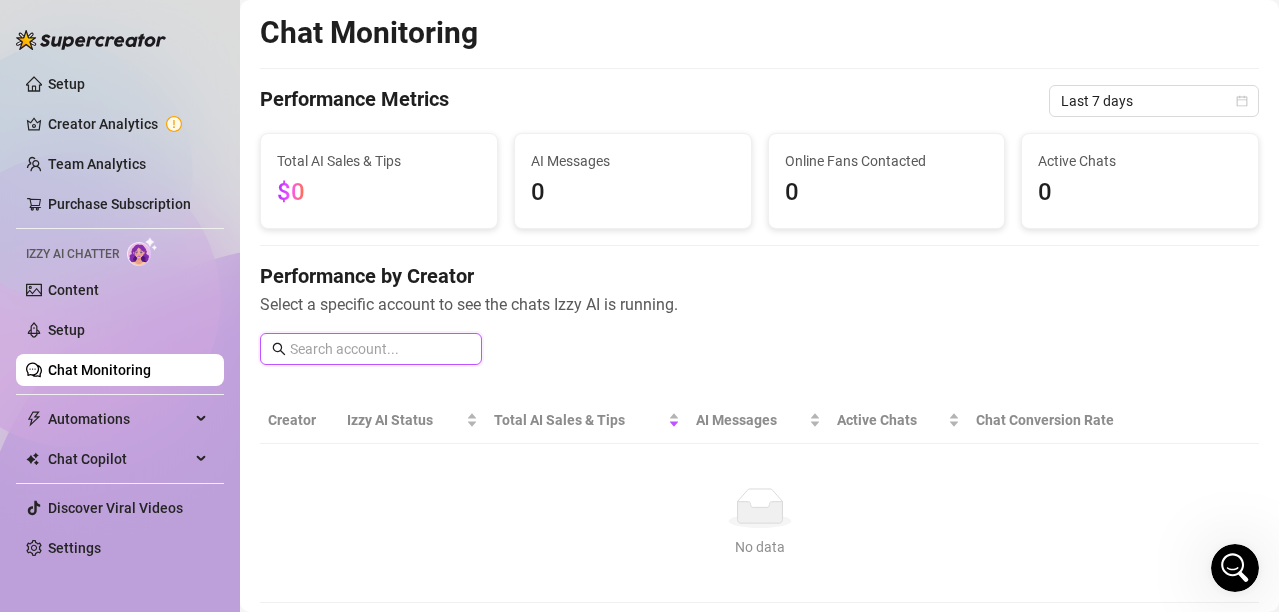 click at bounding box center [380, 349] 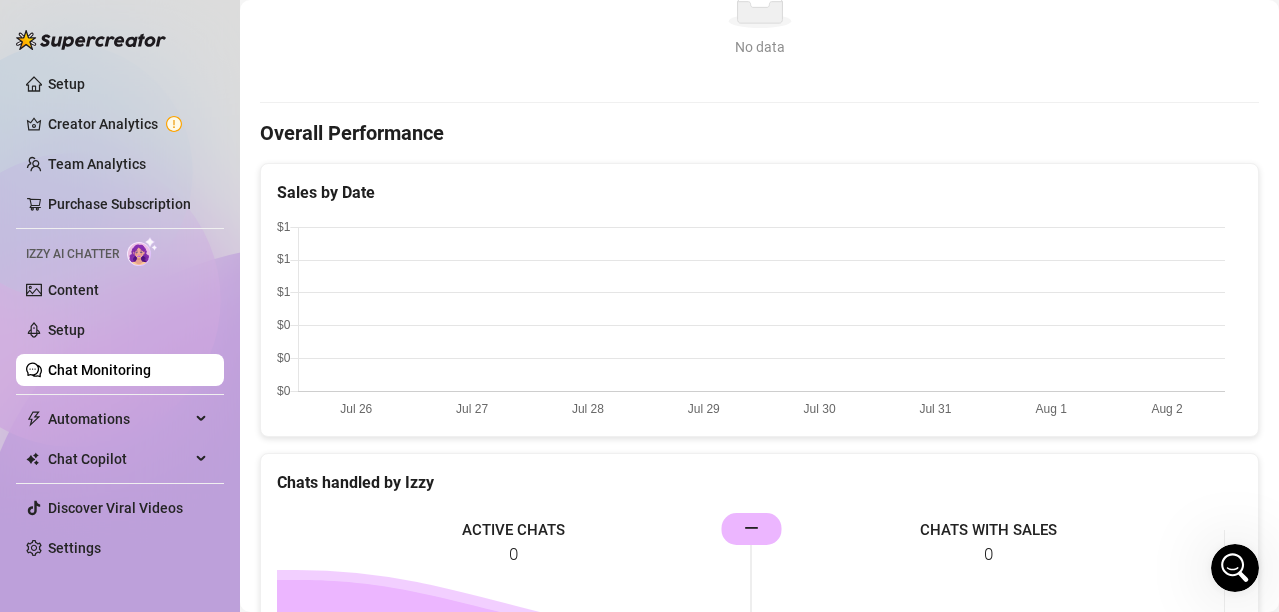 scroll, scrollTop: 100, scrollLeft: 0, axis: vertical 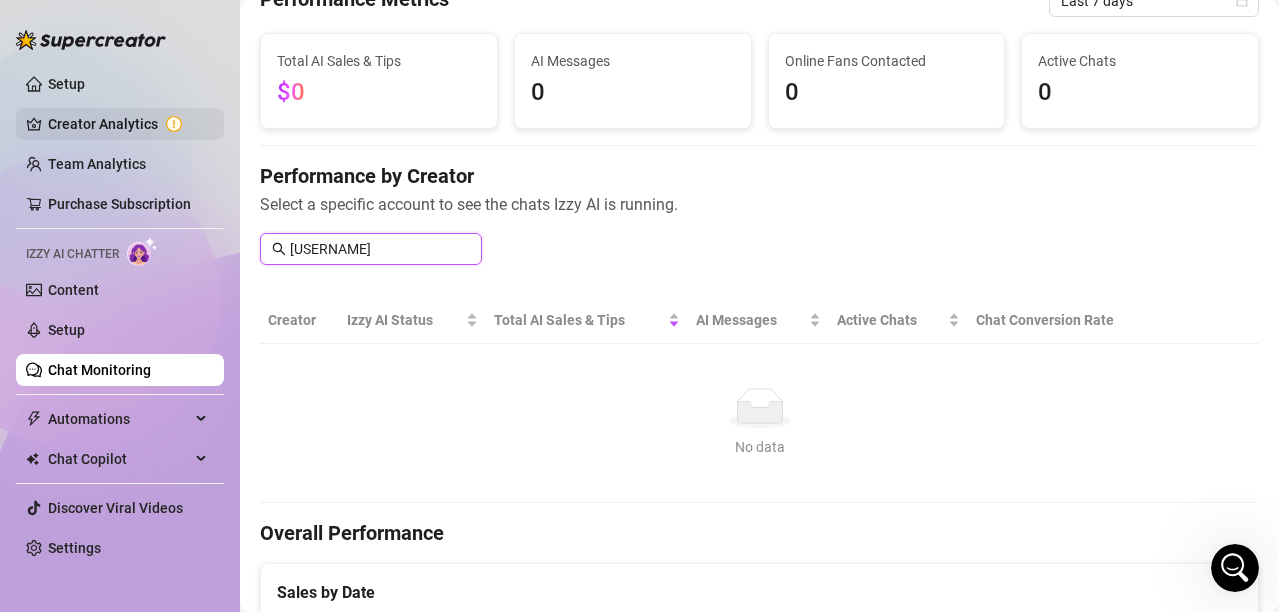 type on "[USERNAME]" 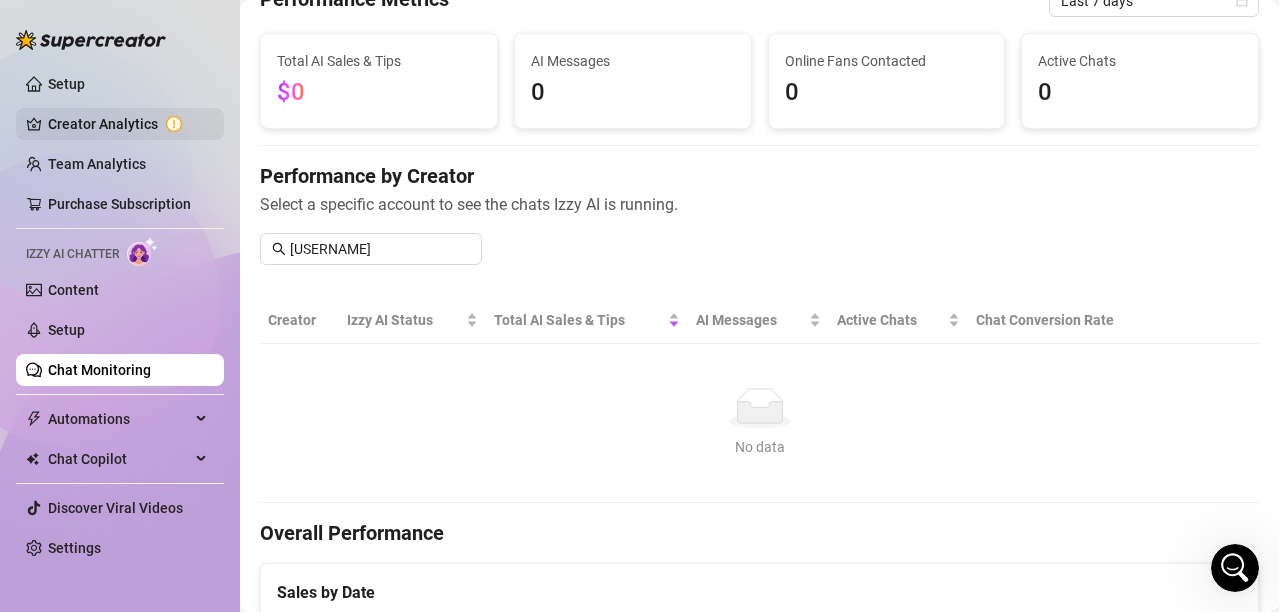 click on "Creator Analytics" at bounding box center [128, 124] 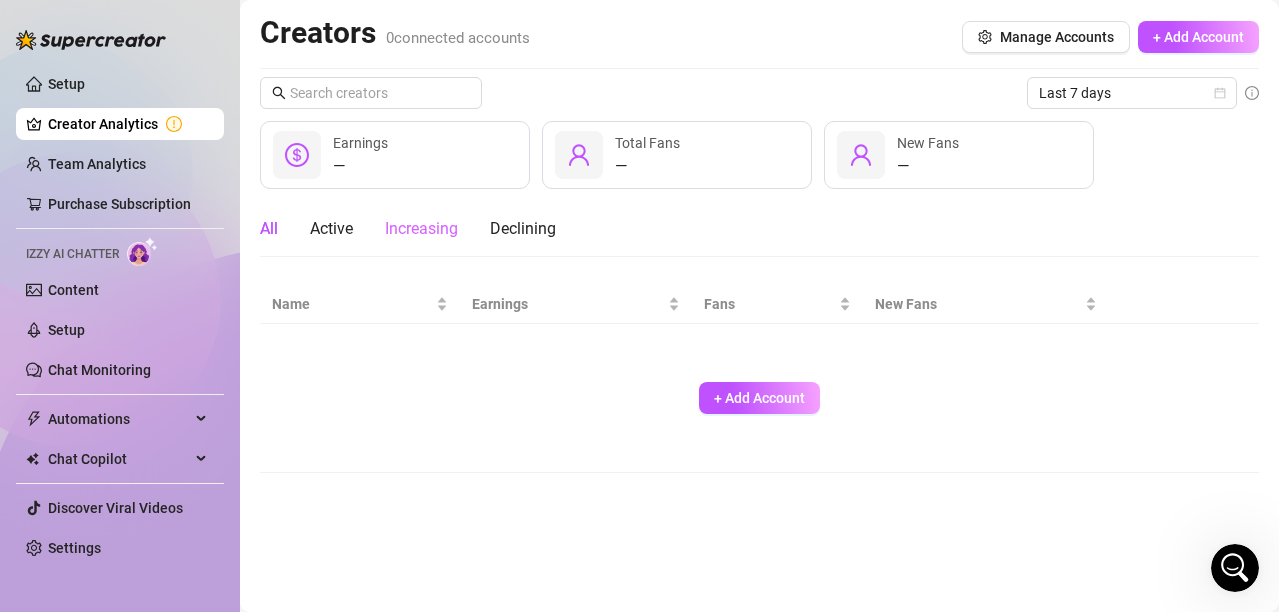 scroll, scrollTop: 0, scrollLeft: 0, axis: both 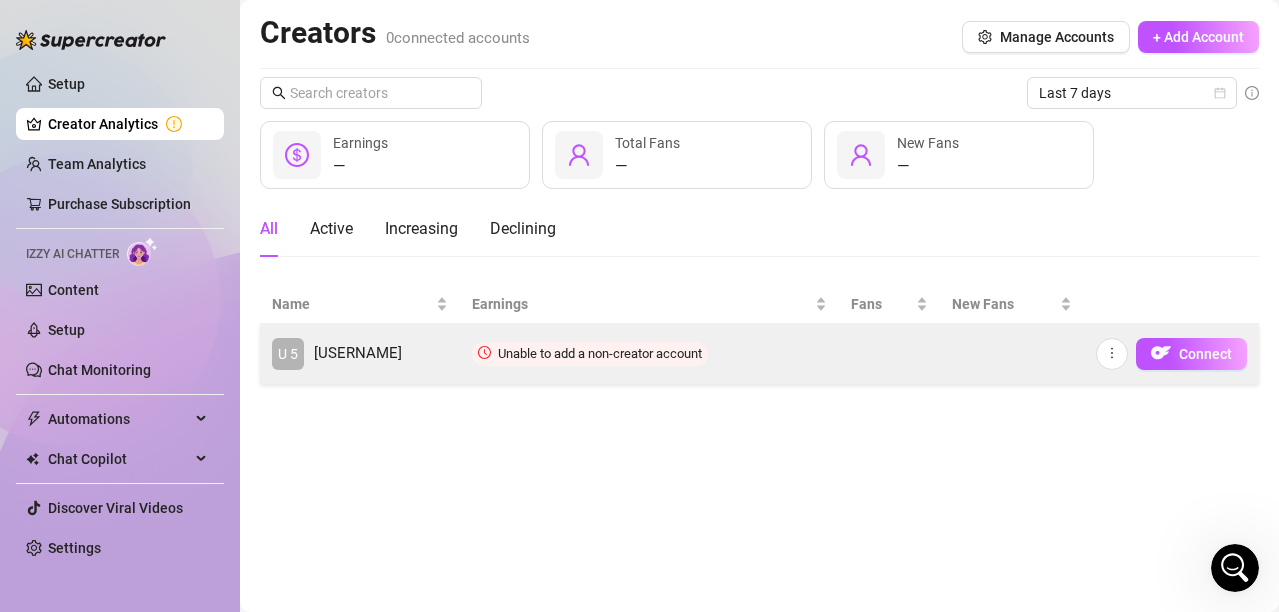 click on "Unable to add a non-creator account" at bounding box center [600, 353] 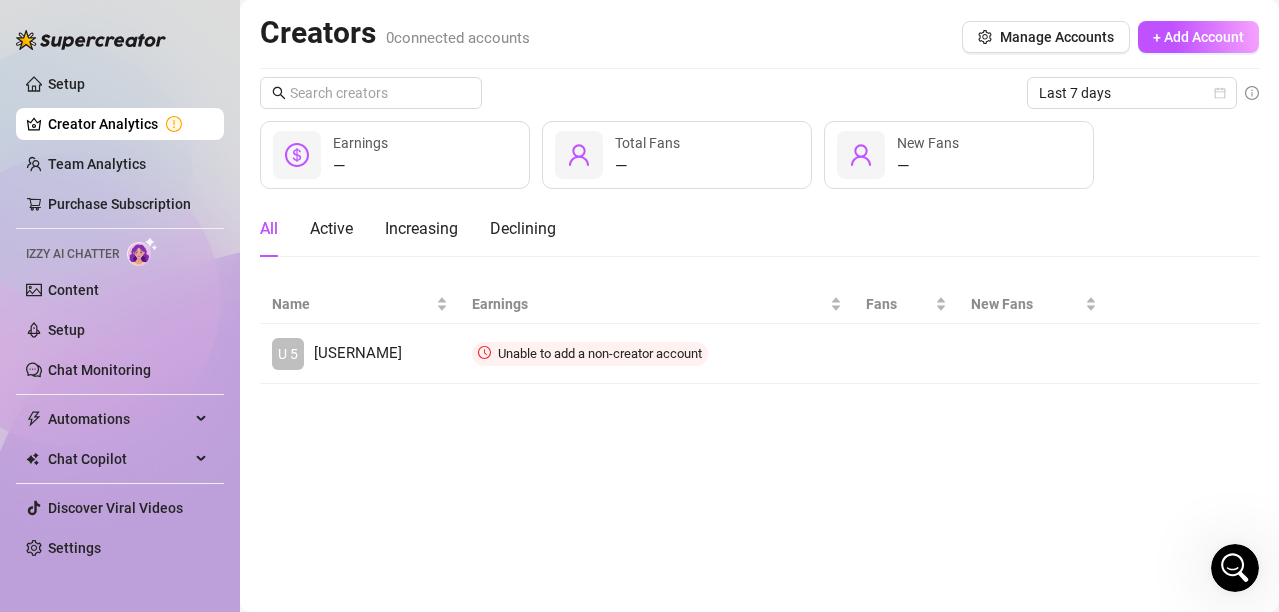 click 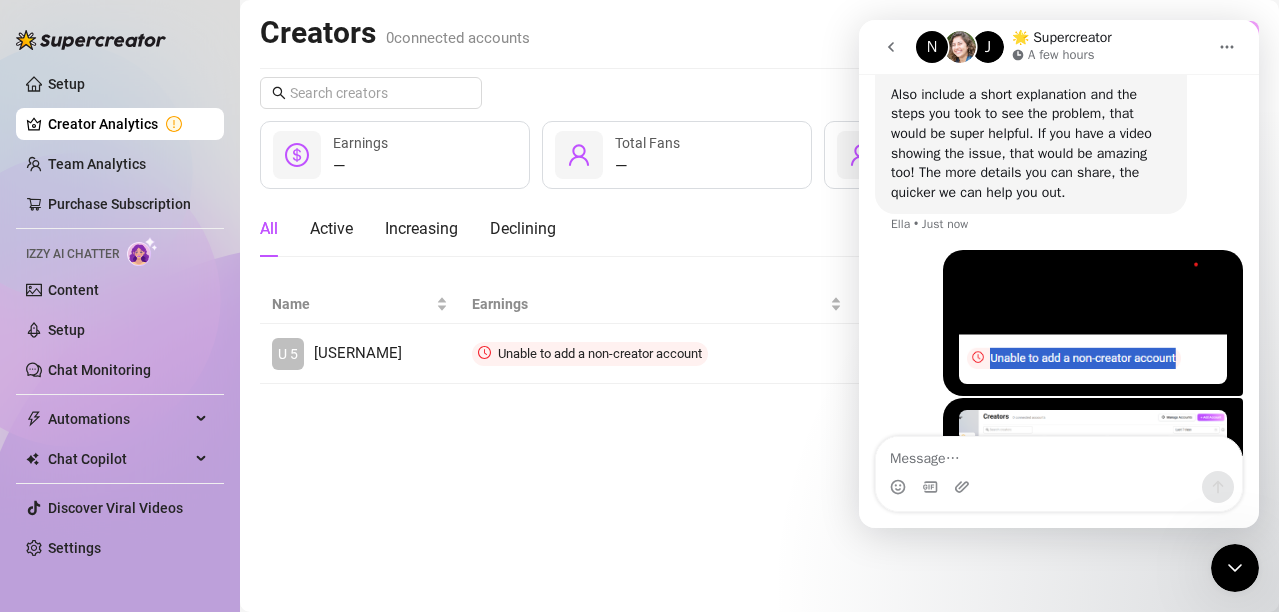 scroll, scrollTop: 1324, scrollLeft: 0, axis: vertical 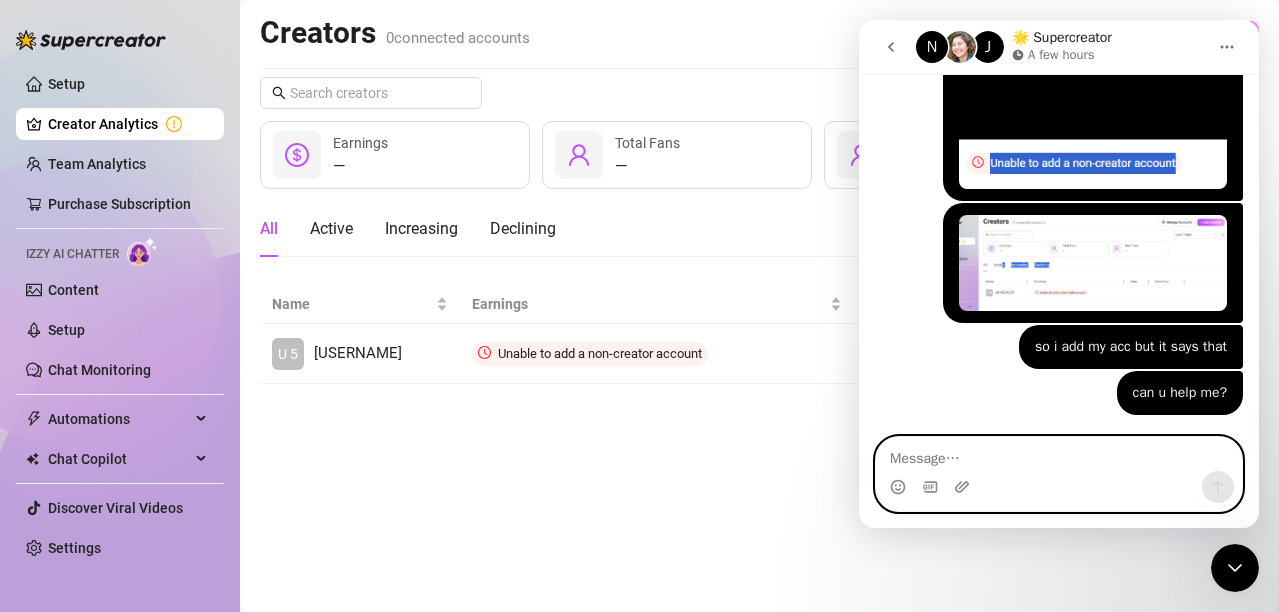 click at bounding box center [1059, 454] 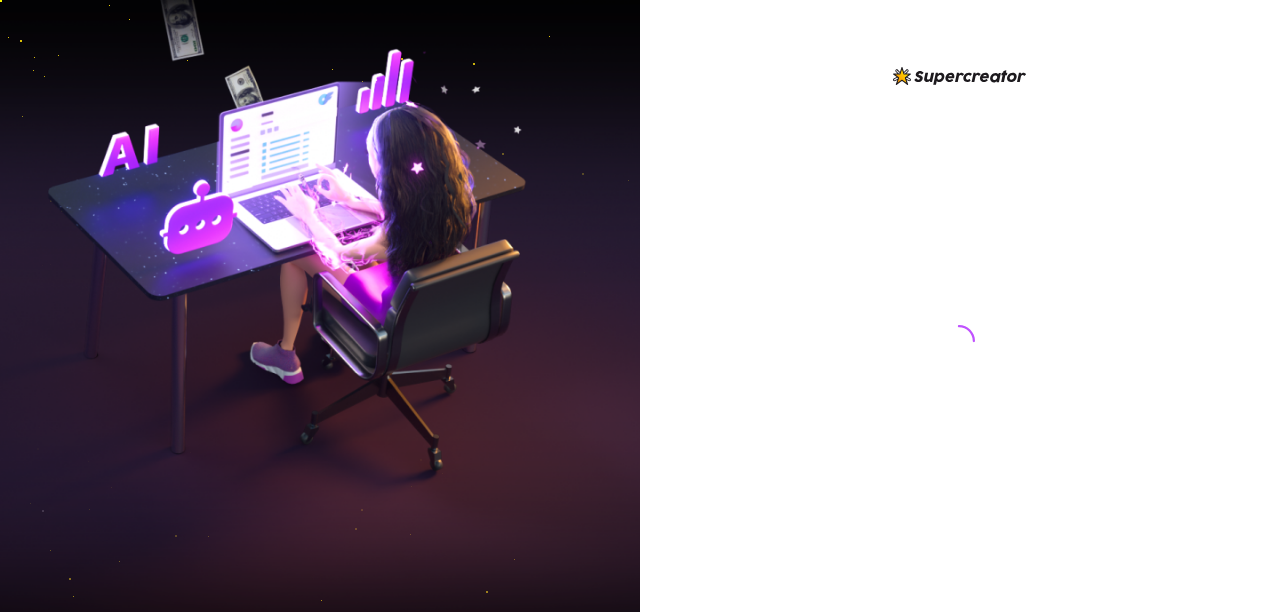 scroll, scrollTop: 0, scrollLeft: 0, axis: both 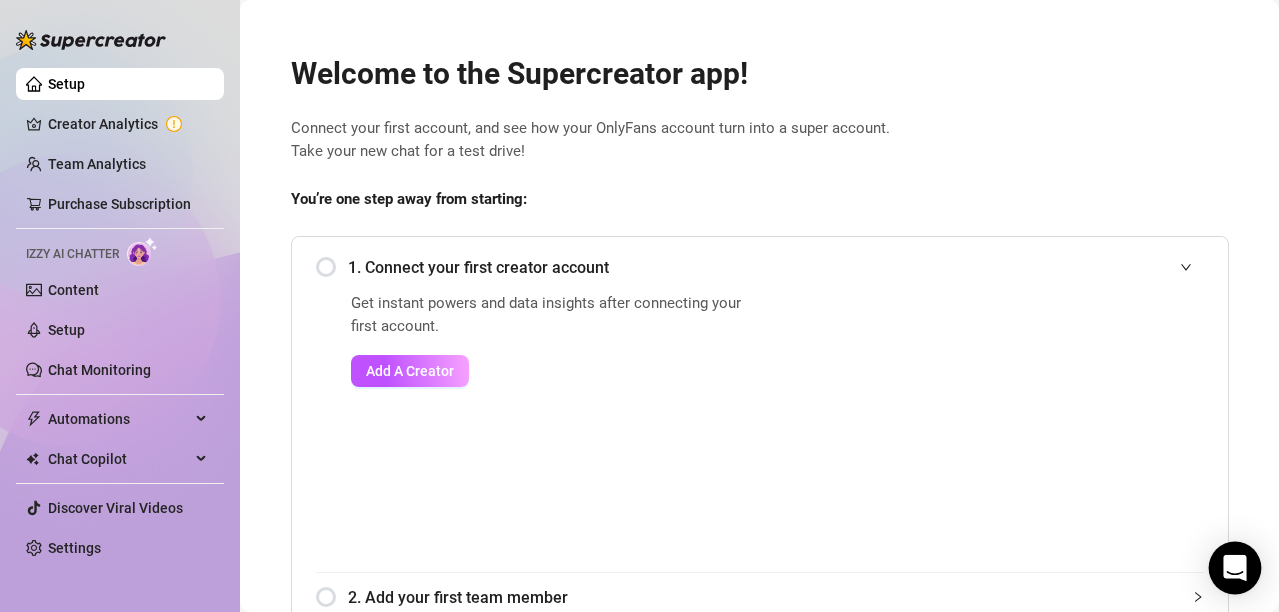 click 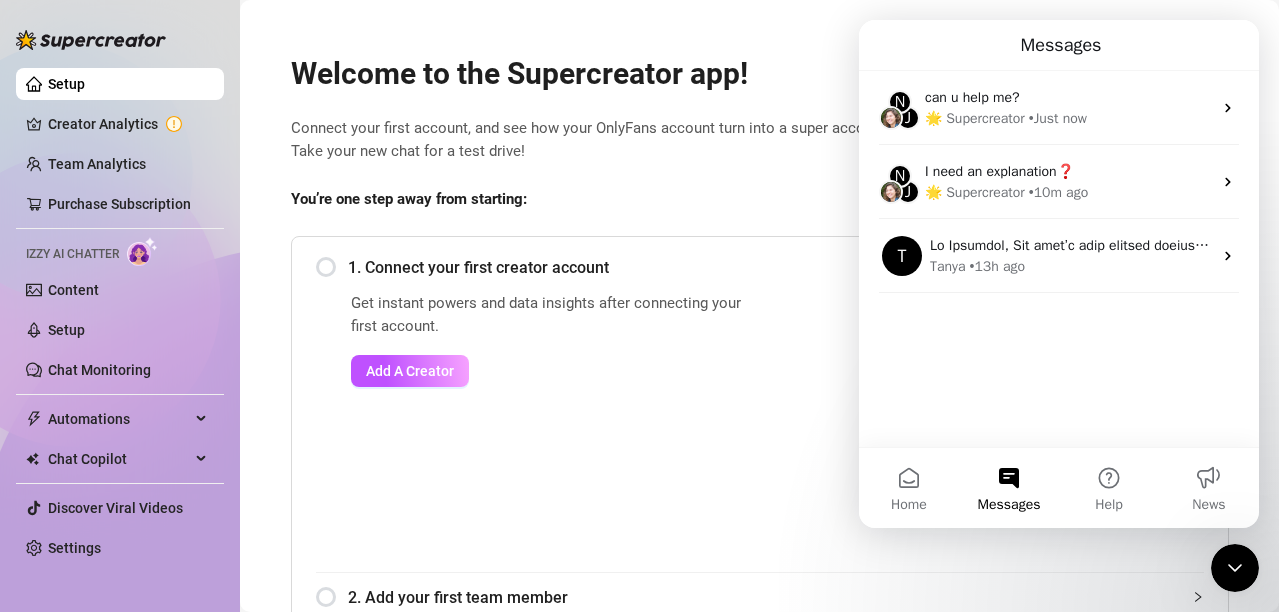 scroll, scrollTop: 0, scrollLeft: 0, axis: both 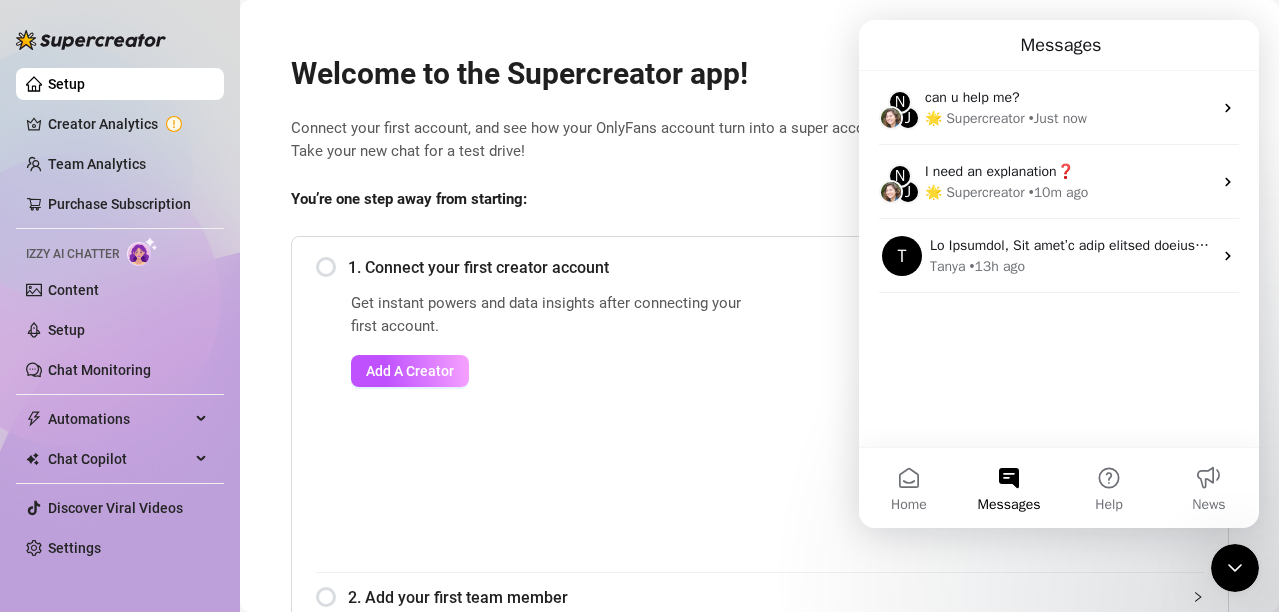 click on "Get instant powers and data insights after connecting your first account. Add A Creator" at bounding box center (552, 432) 